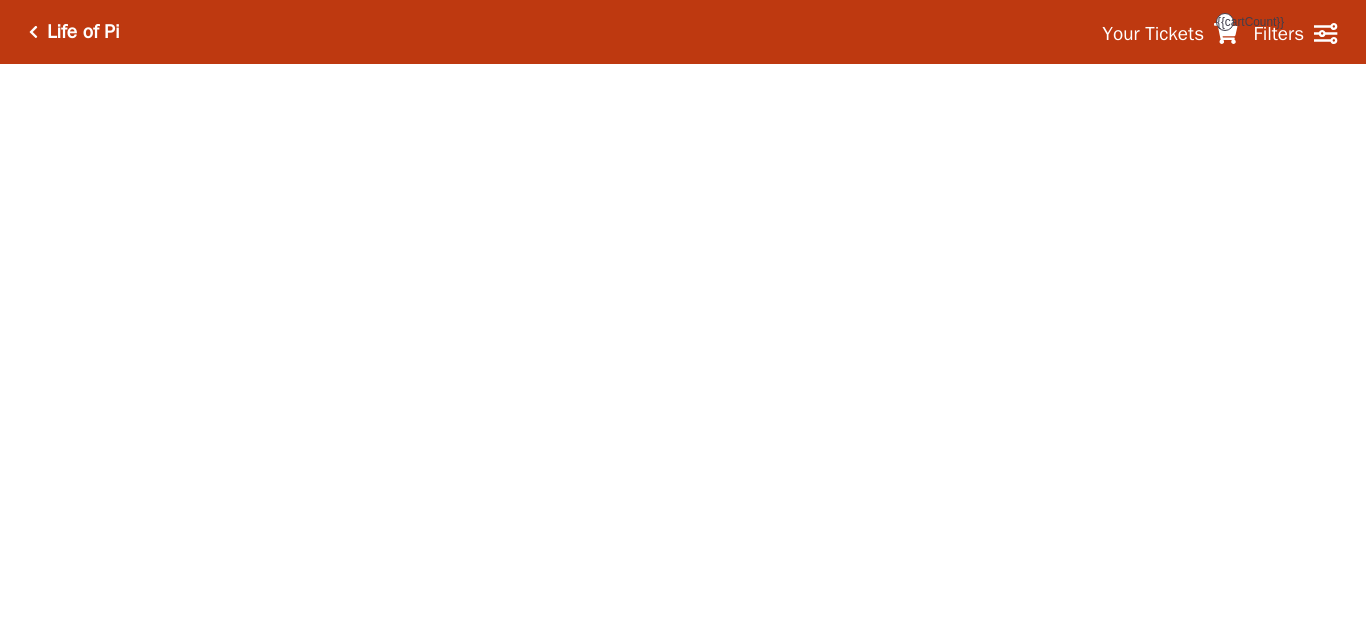 scroll, scrollTop: 0, scrollLeft: 0, axis: both 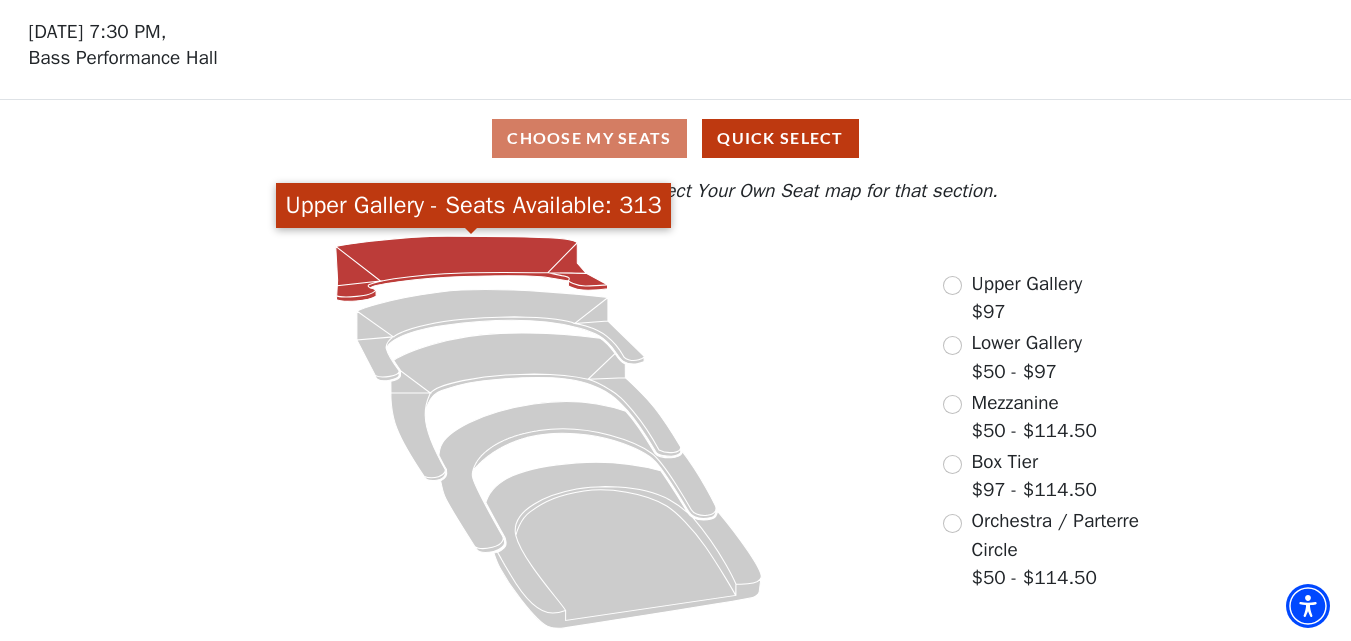 click 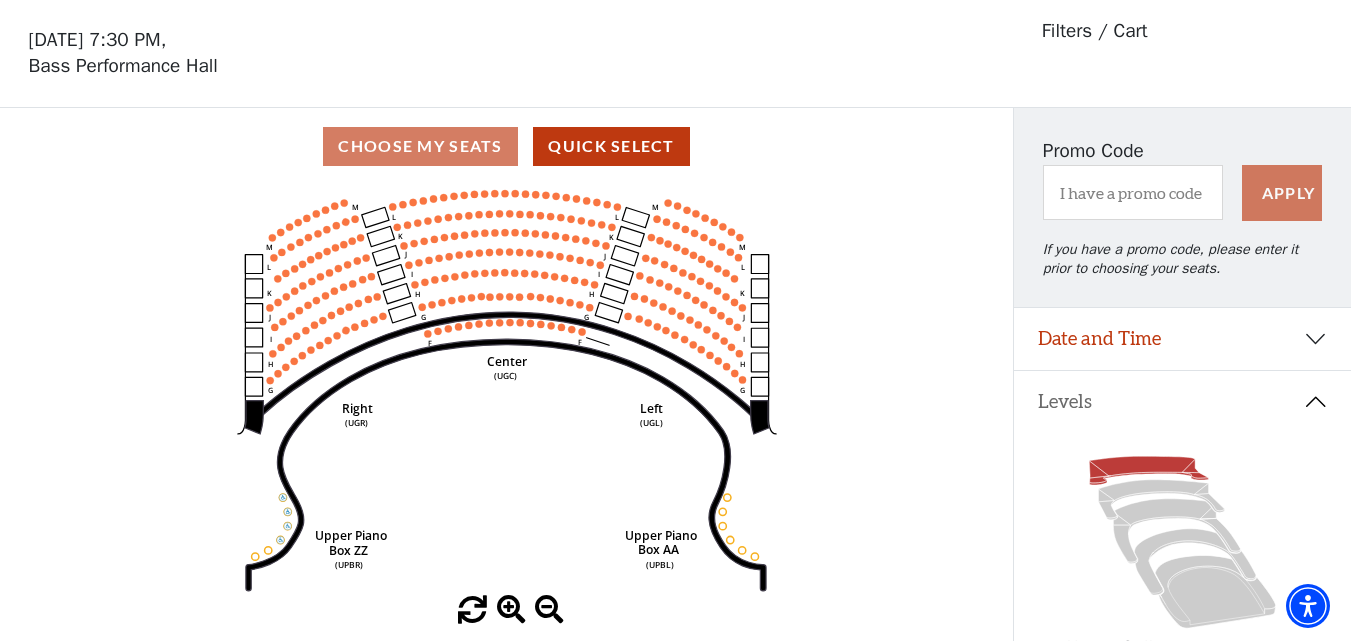 scroll, scrollTop: 93, scrollLeft: 0, axis: vertical 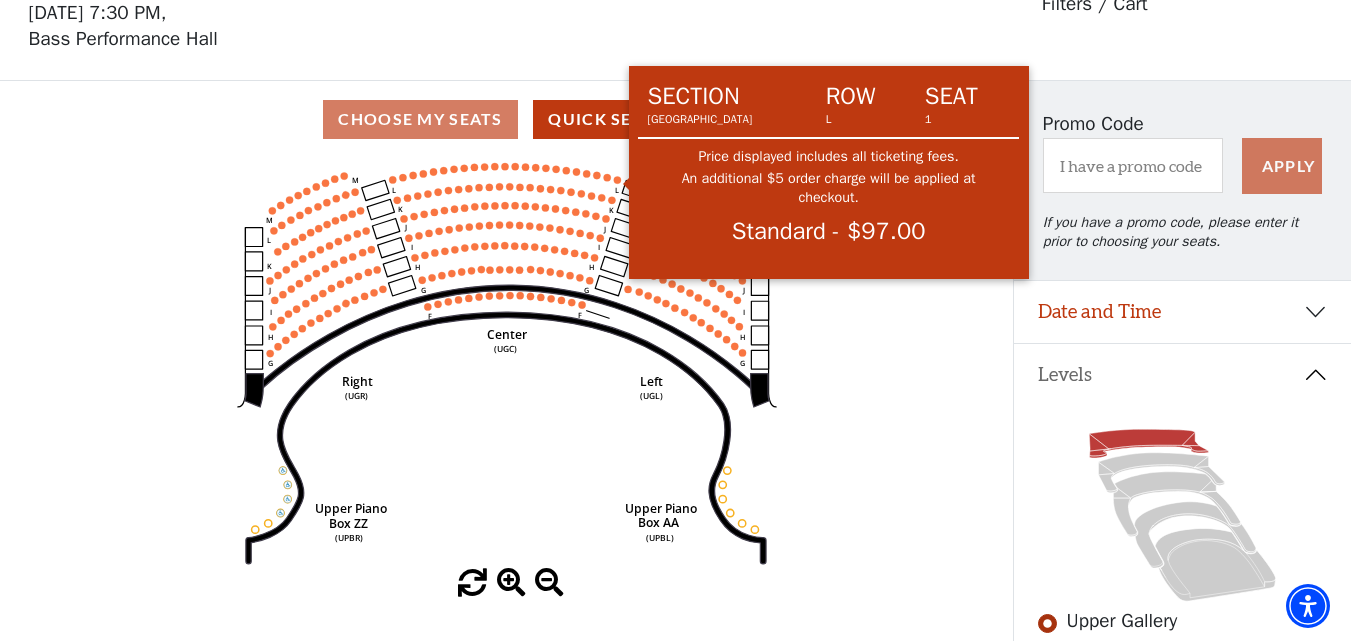 click 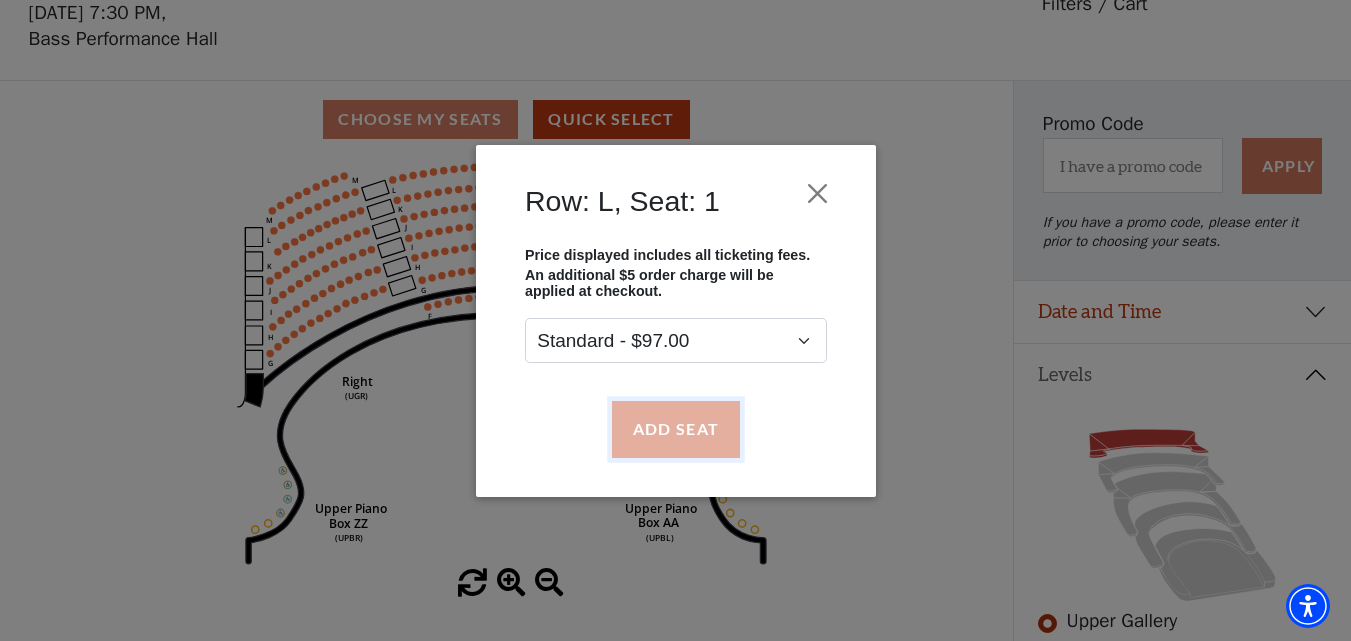 click on "Add Seat" at bounding box center (675, 429) 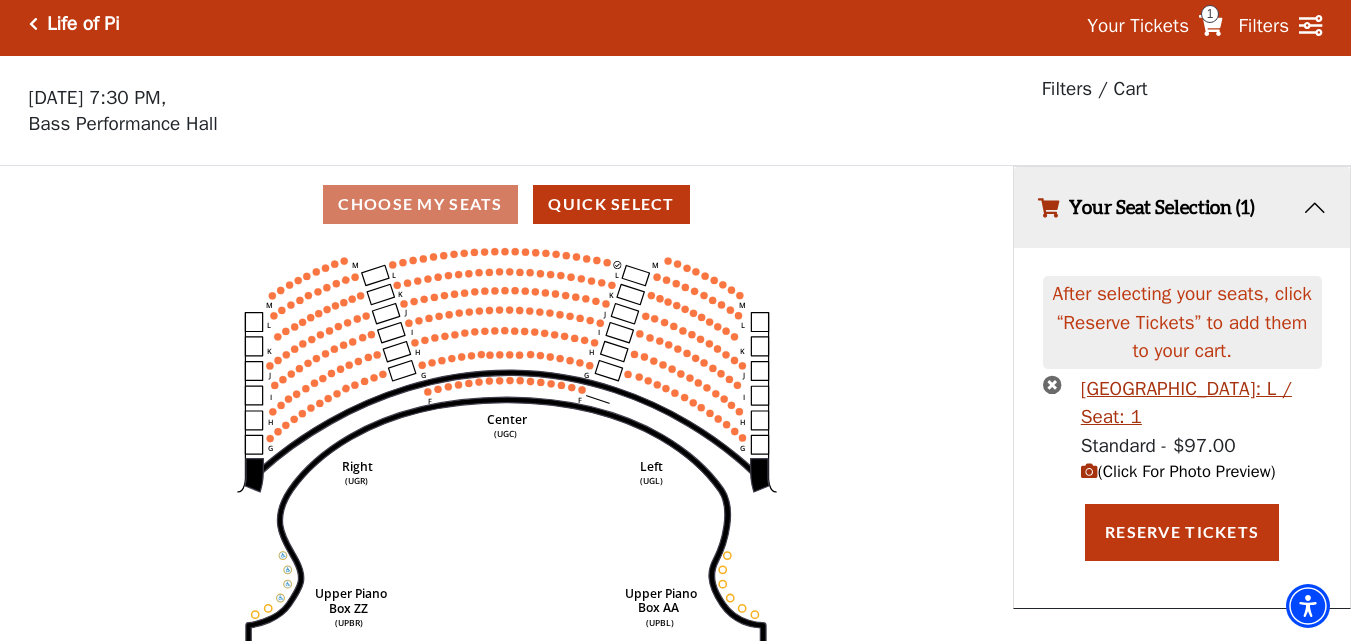 scroll, scrollTop: 0, scrollLeft: 0, axis: both 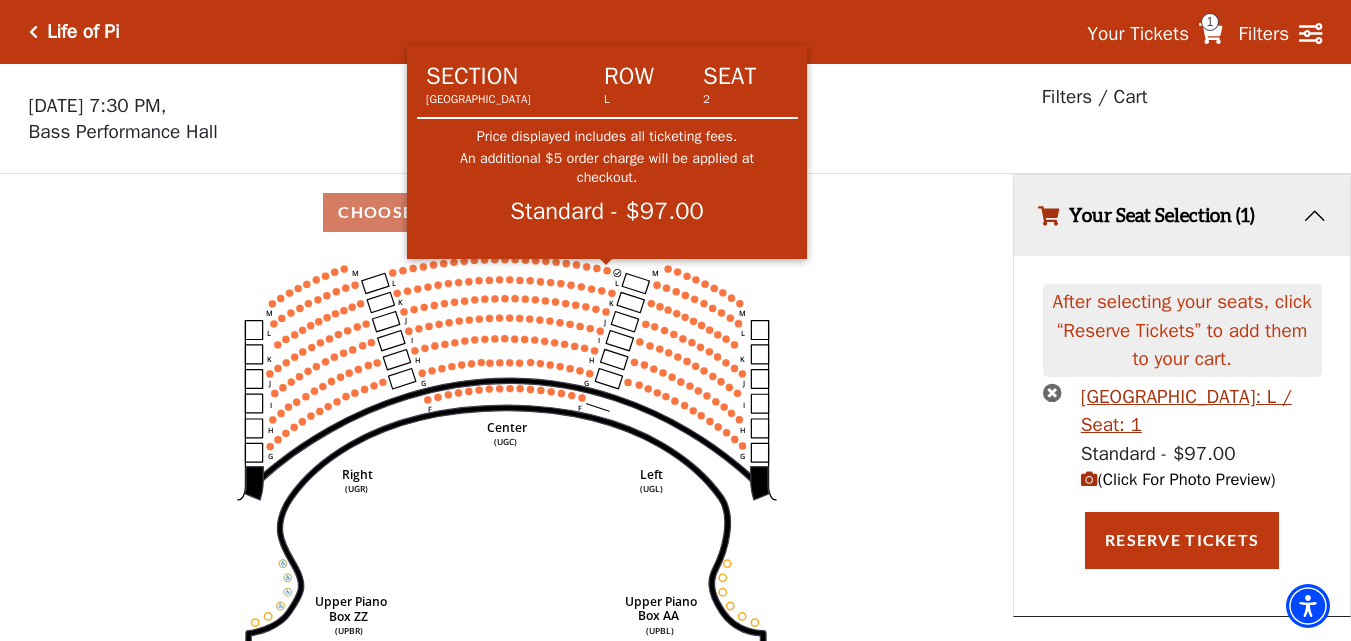 click 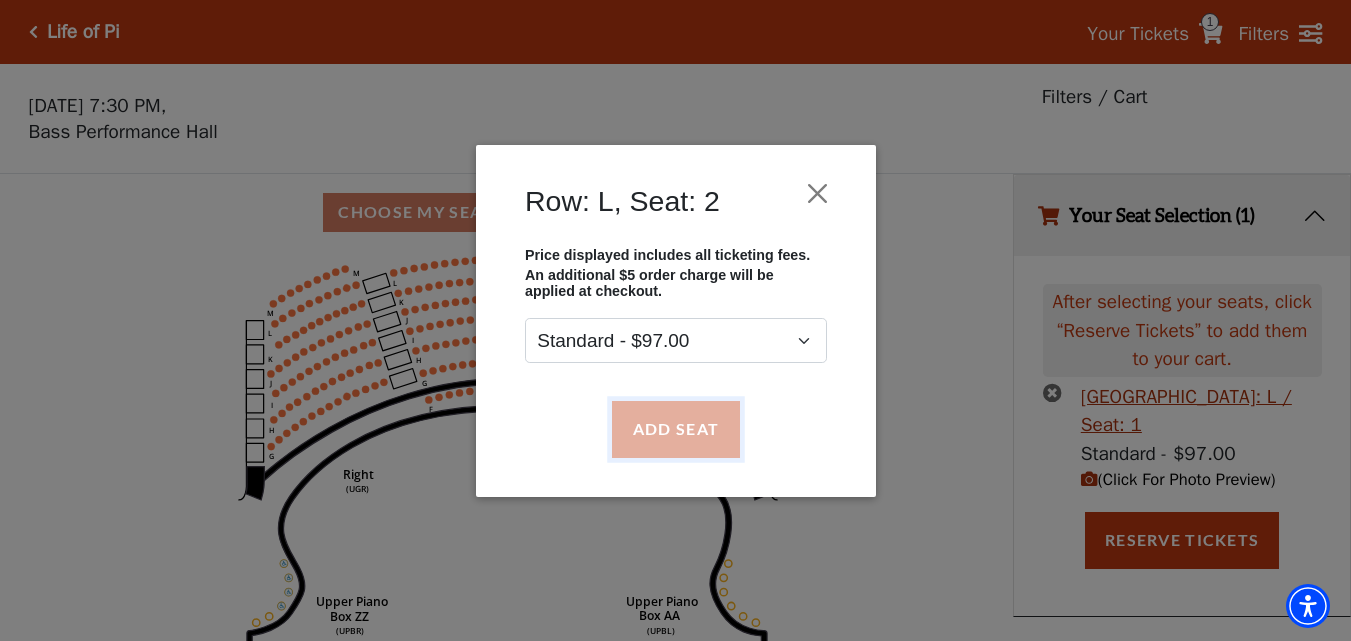 click on "Add Seat" at bounding box center (675, 429) 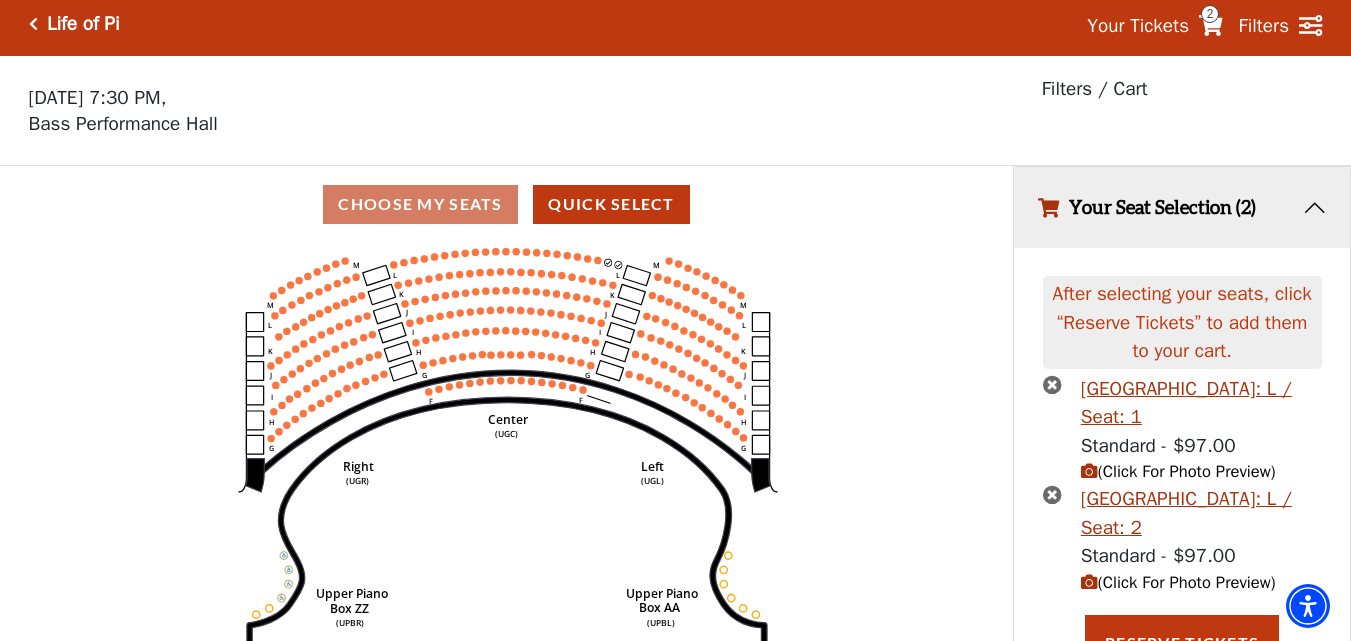 scroll, scrollTop: 38, scrollLeft: 0, axis: vertical 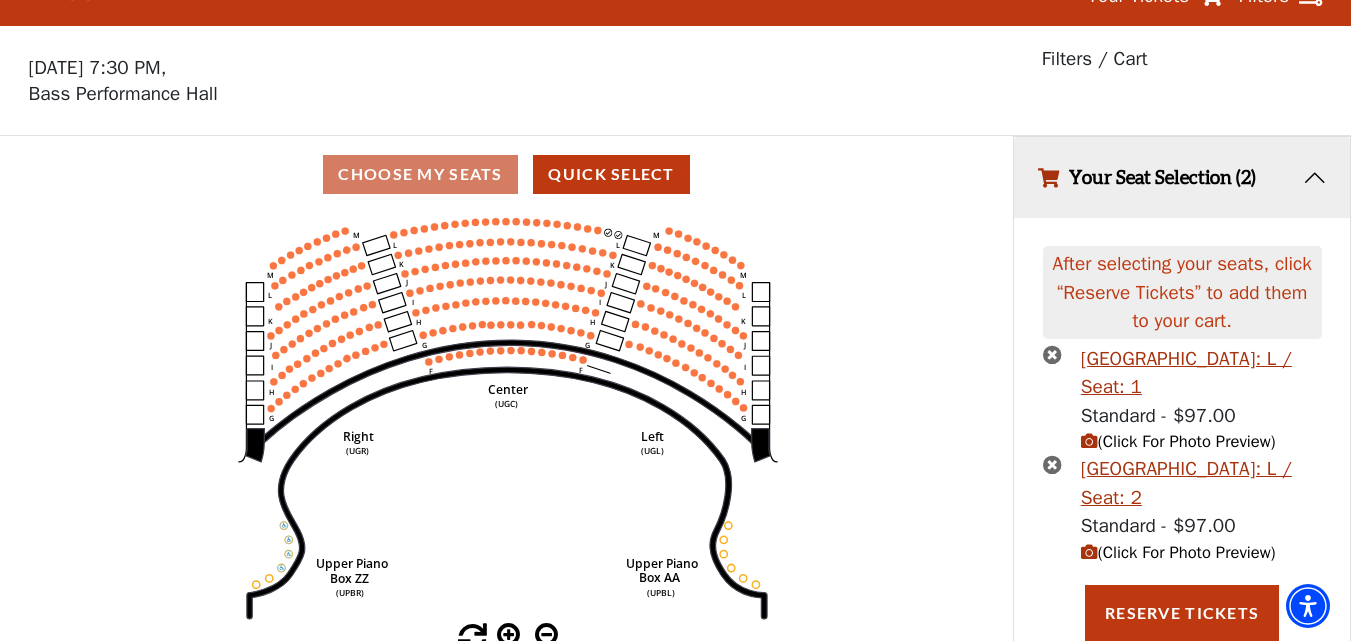 click on "Center   (UGC)   Right   (UGR)   Left   (UGL)   Upper Piano   Box ZZ   (UPBR)   Upper Piano   Box AA   (UPBL)   M   L   K   J   I   H   G   M   L   K   J   I   H   G   M   L   K   J   I   H   G   F   M   L   K   J   I   H   G   F" 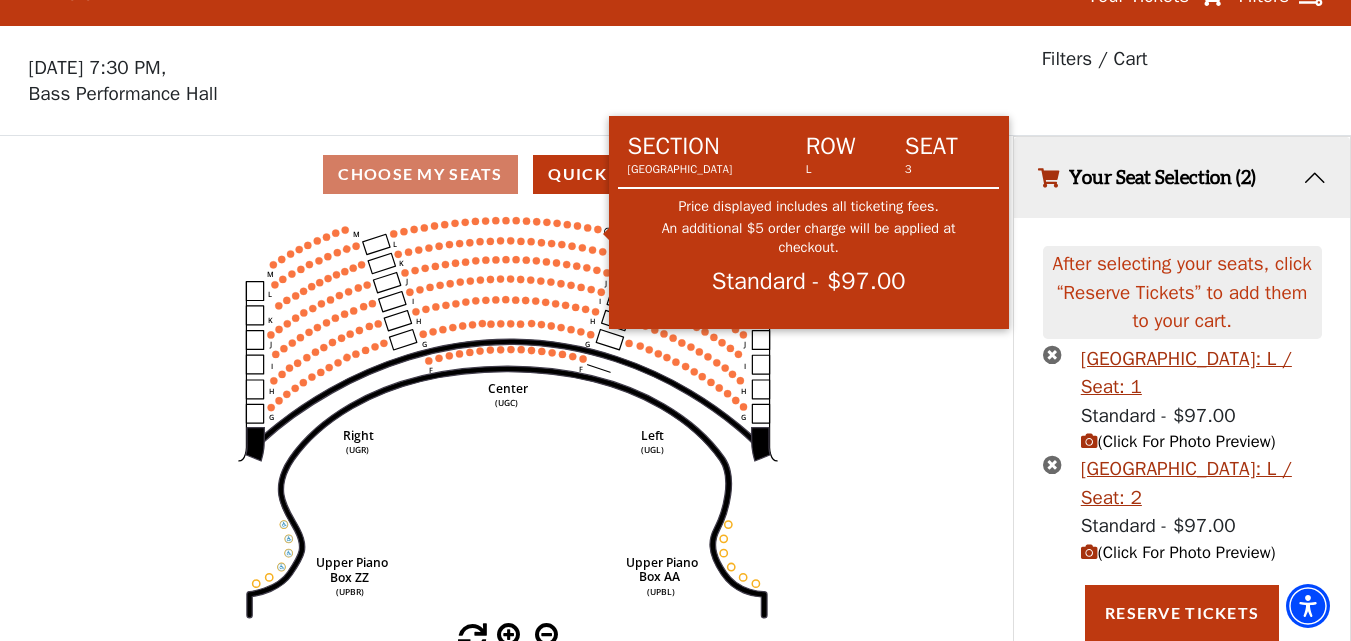 click 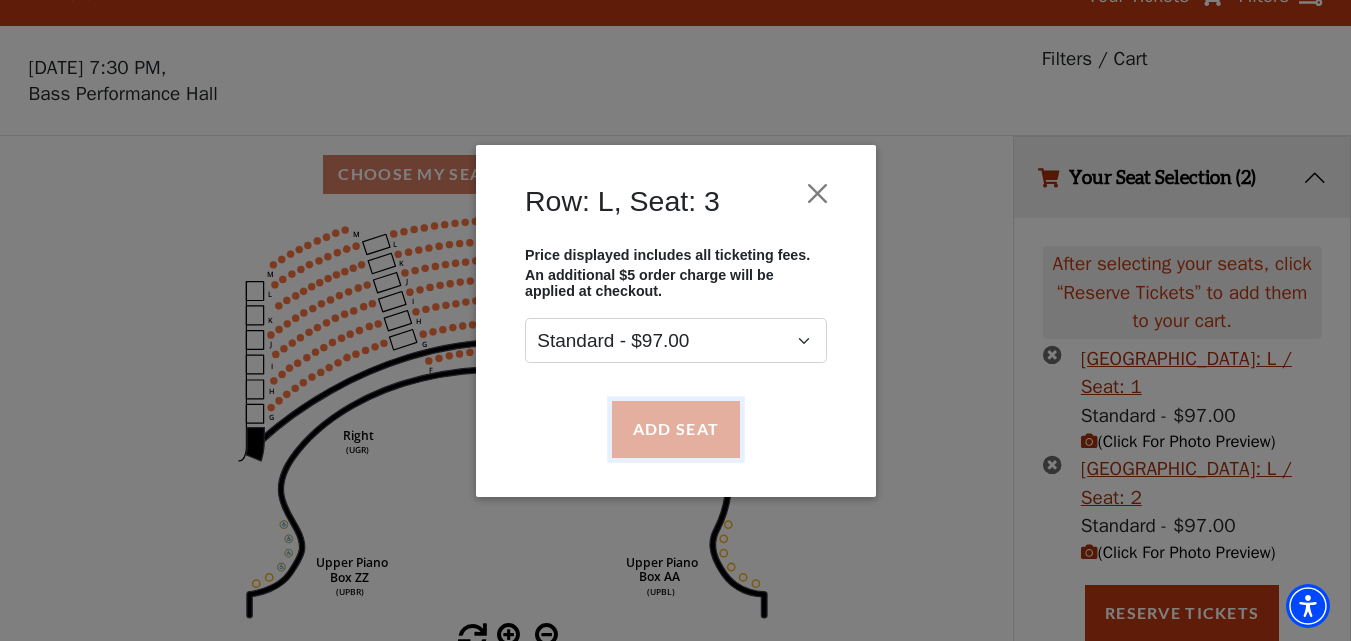 click on "Add Seat" at bounding box center [675, 429] 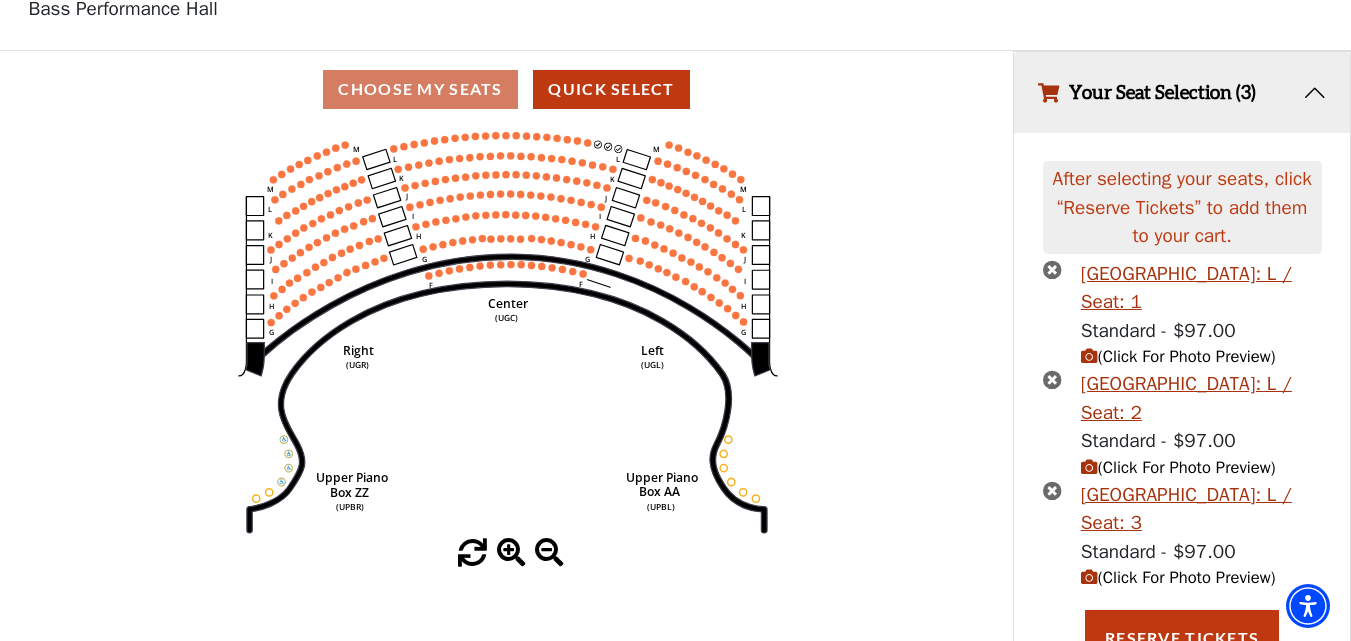scroll, scrollTop: 149, scrollLeft: 0, axis: vertical 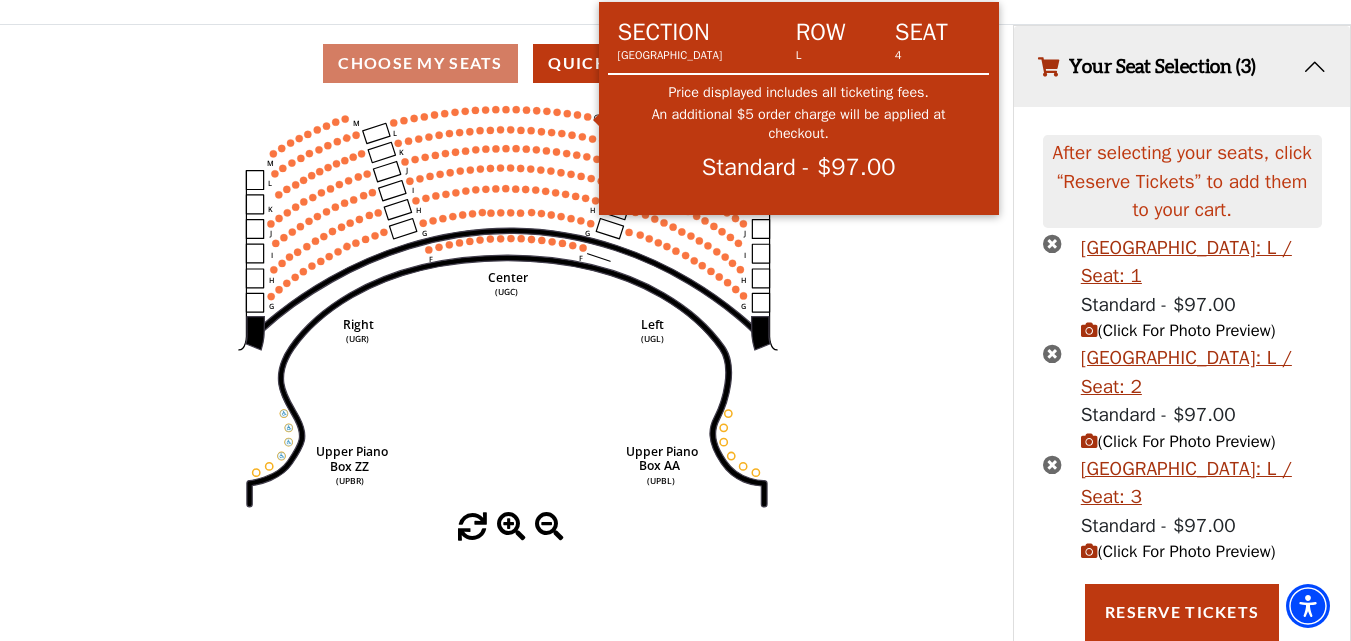 click 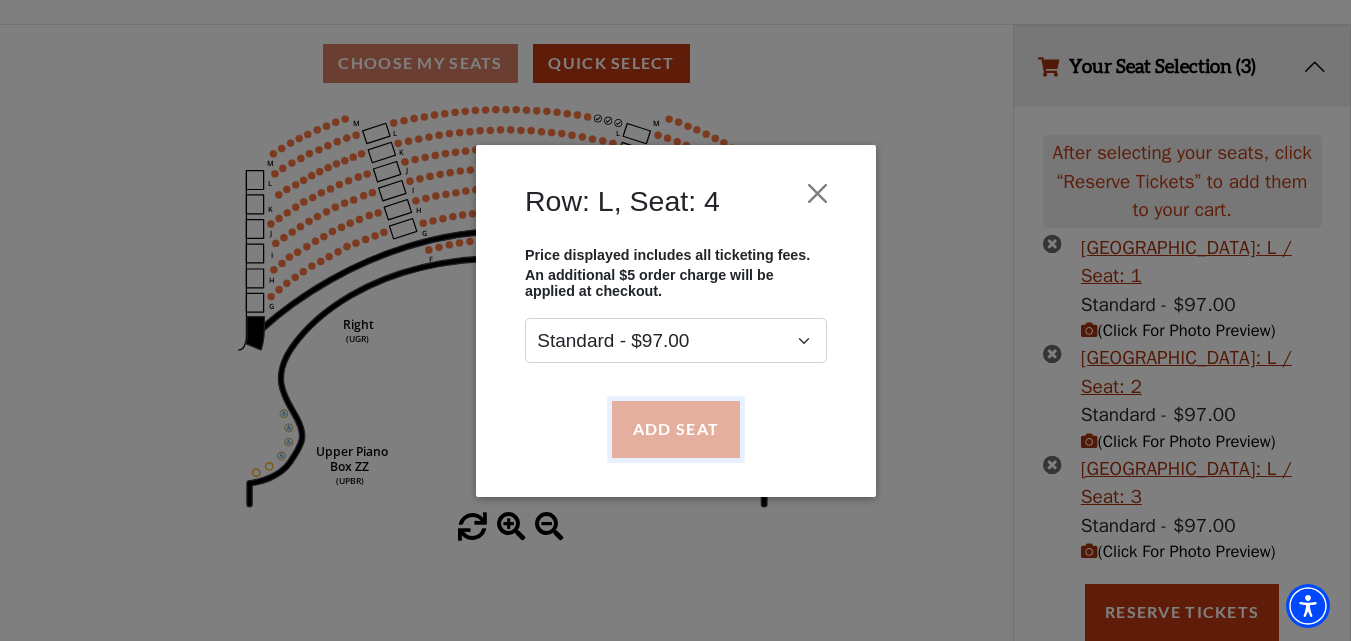 click on "Add Seat" at bounding box center [675, 429] 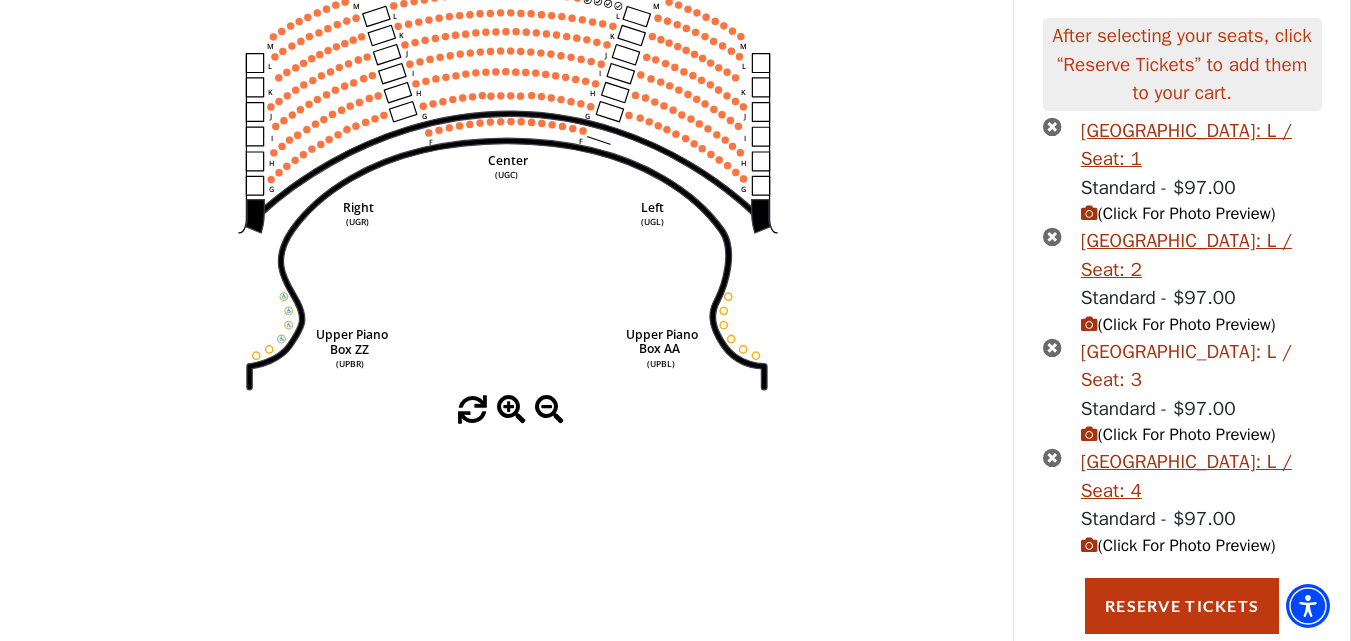 scroll, scrollTop: 308, scrollLeft: 0, axis: vertical 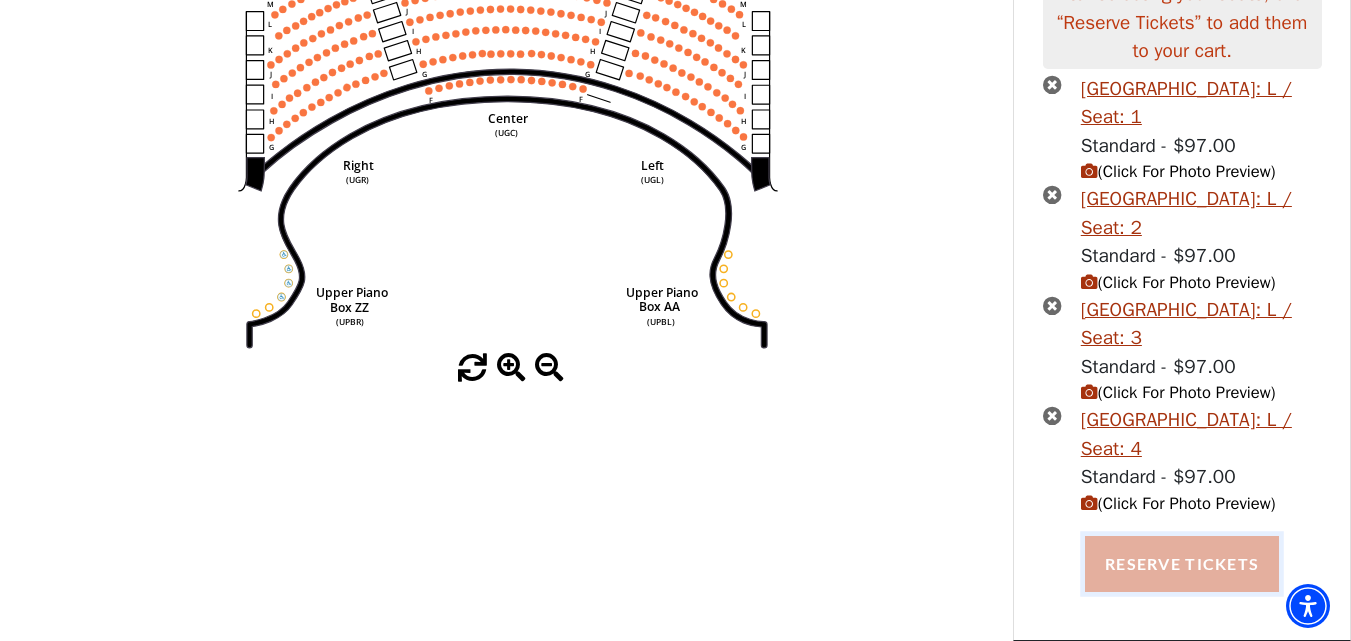 click on "Reserve Tickets" at bounding box center [1182, 564] 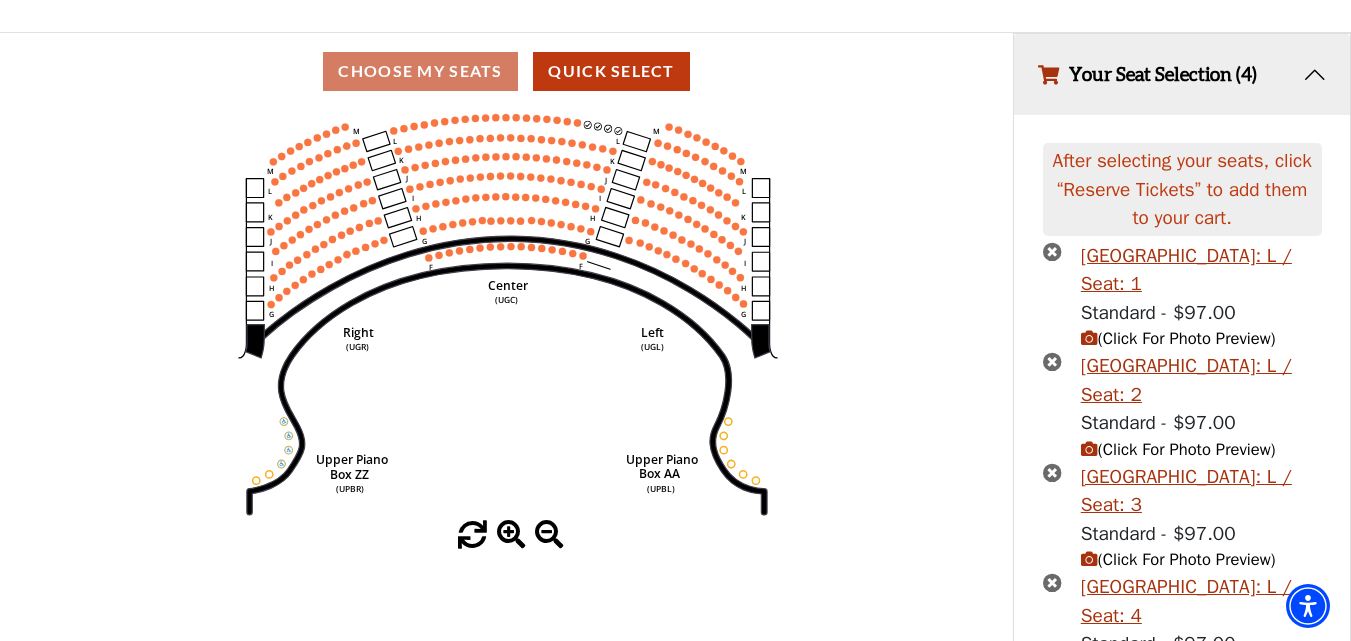 scroll, scrollTop: 333, scrollLeft: 0, axis: vertical 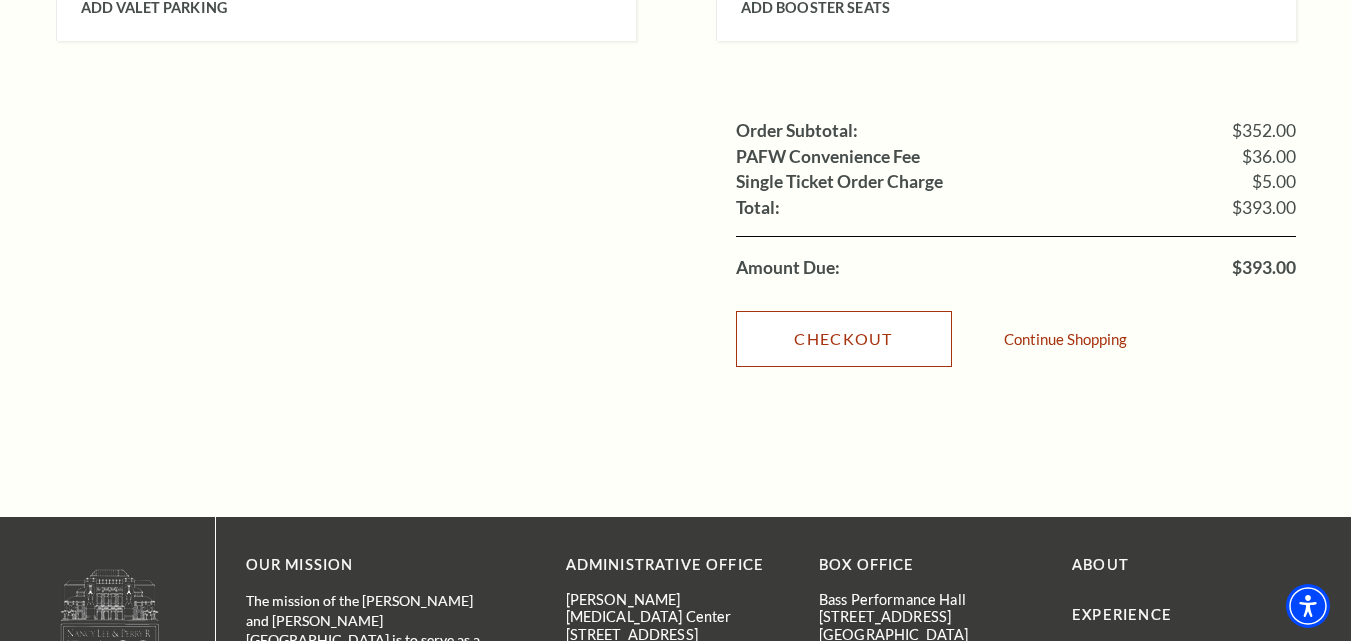 click on "Checkout" at bounding box center [844, 339] 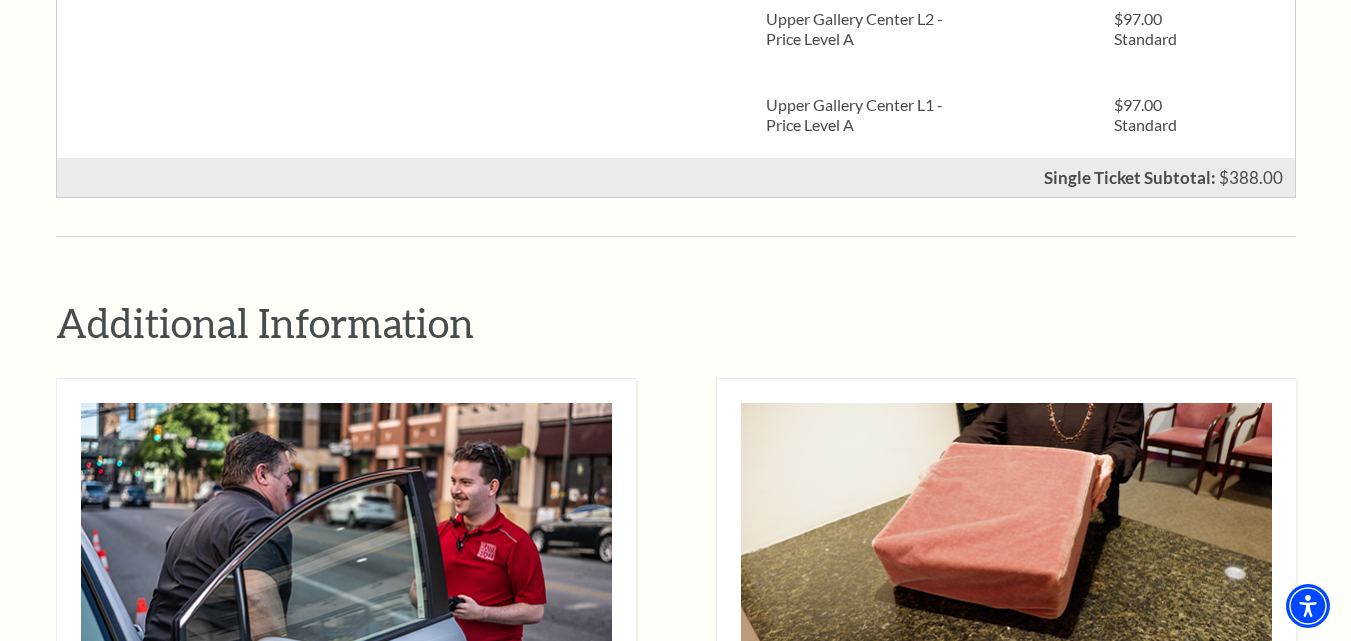 scroll, scrollTop: 1000, scrollLeft: 0, axis: vertical 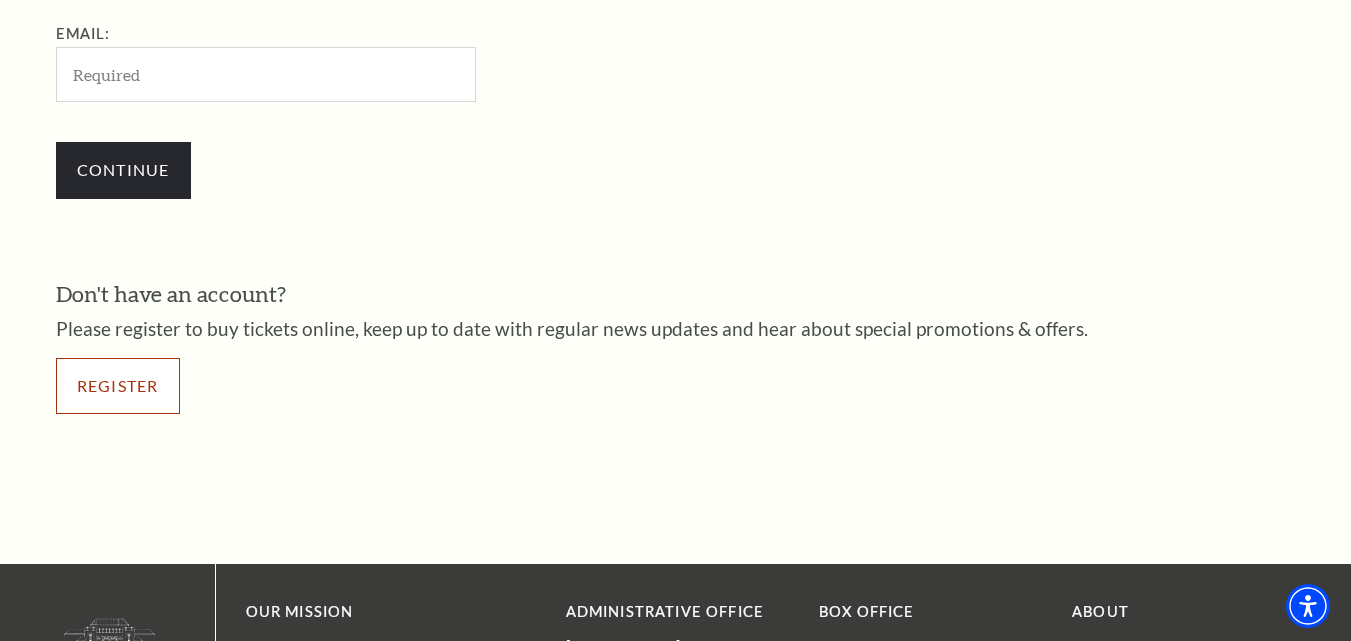 click on "Register" at bounding box center [118, 386] 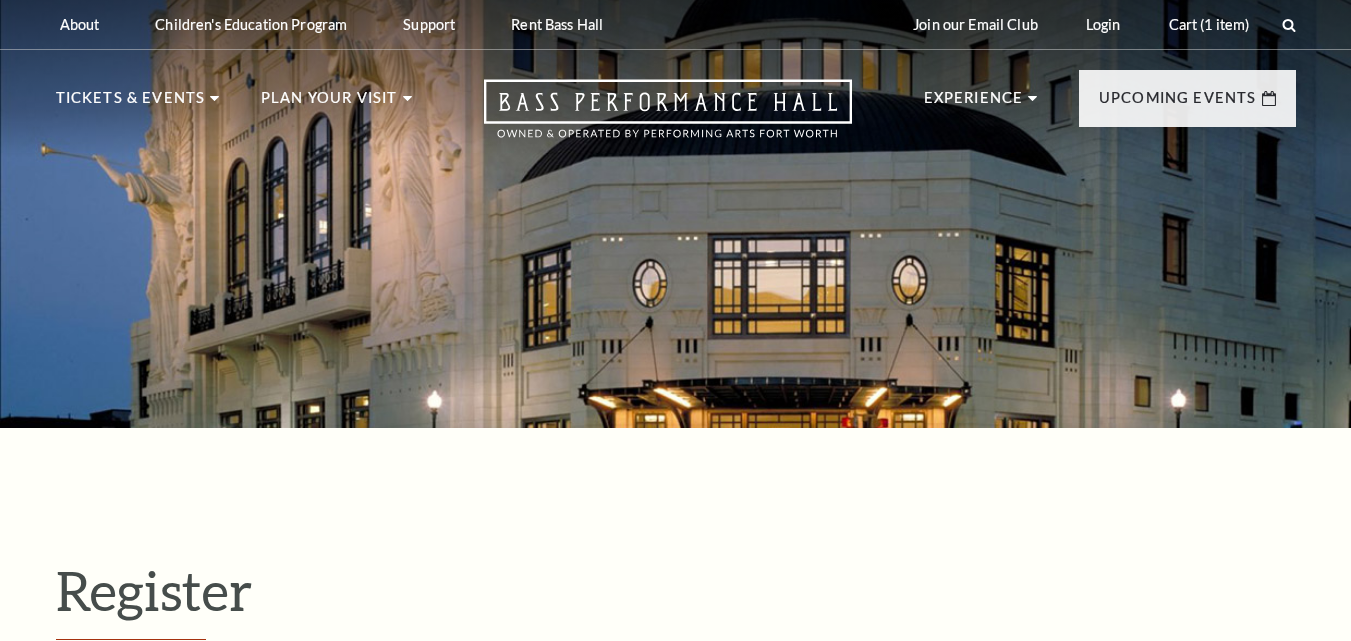 scroll, scrollTop: 0, scrollLeft: 0, axis: both 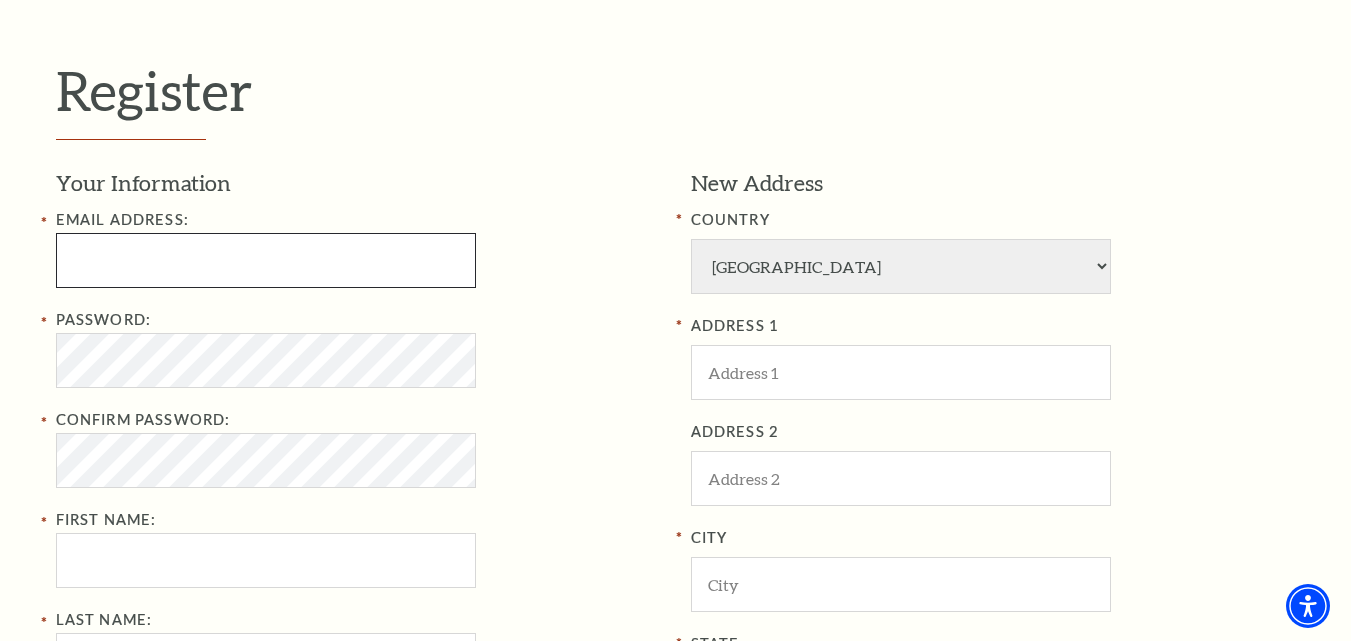 click at bounding box center [266, 260] 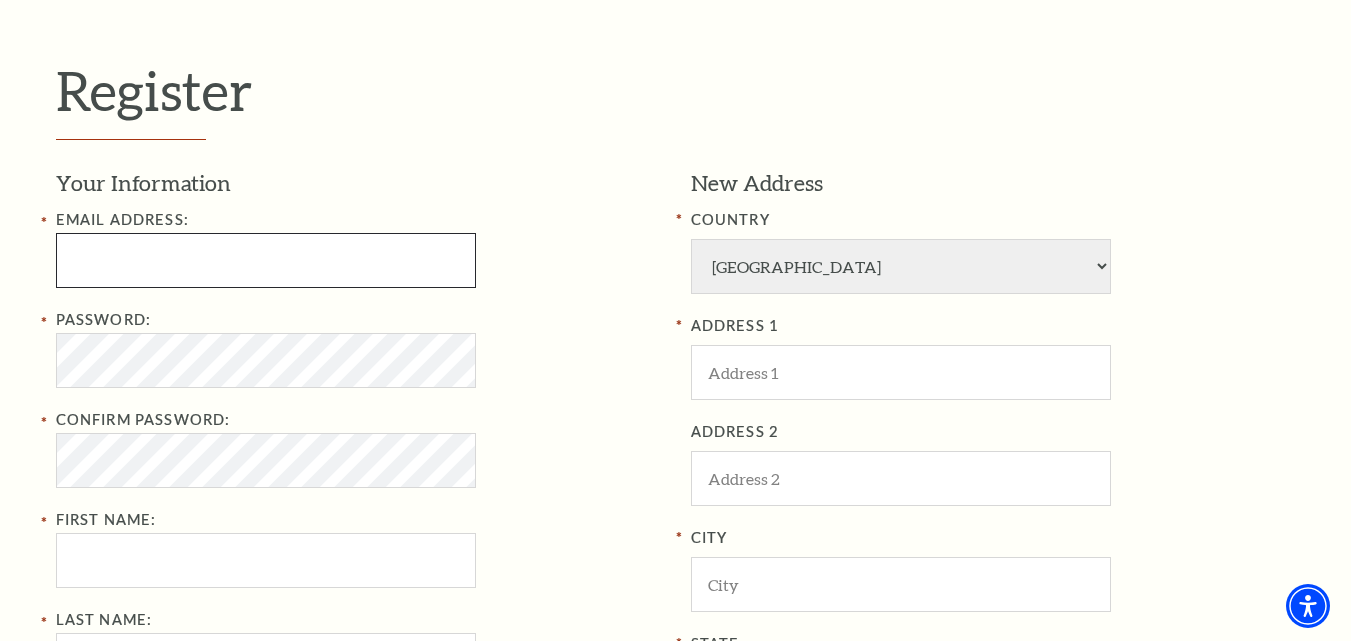 type on "biswa1.stellardl@gmail.com" 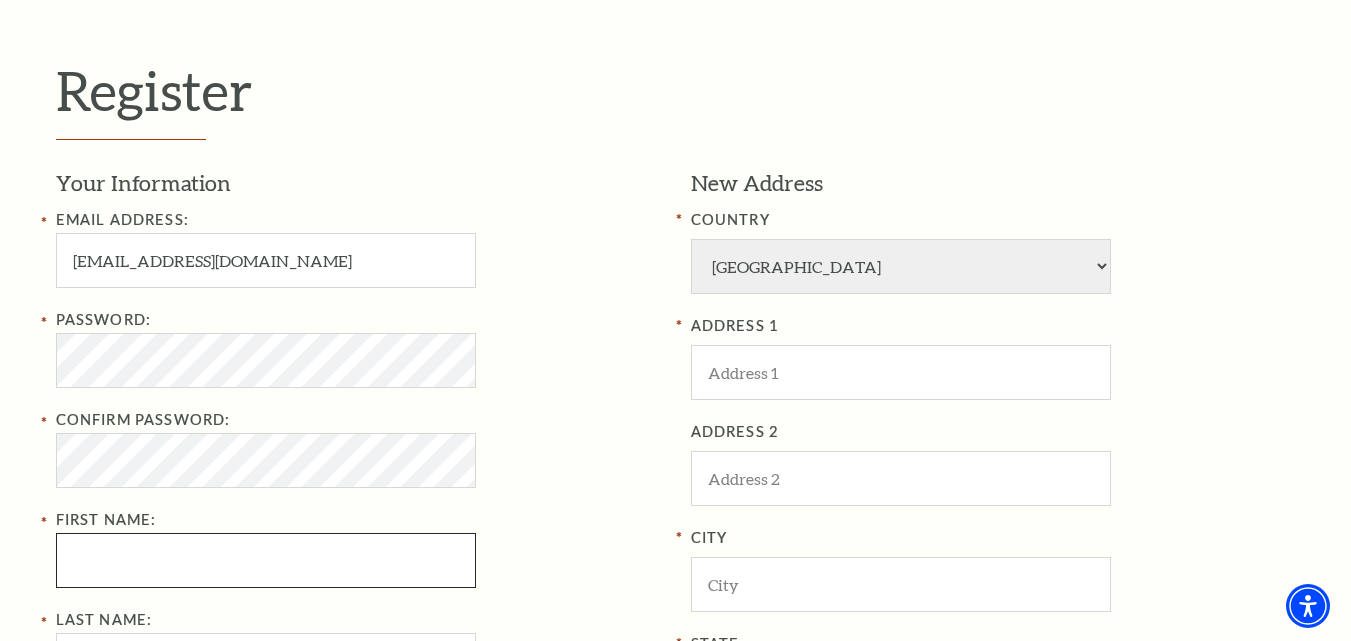 type on "biswa" 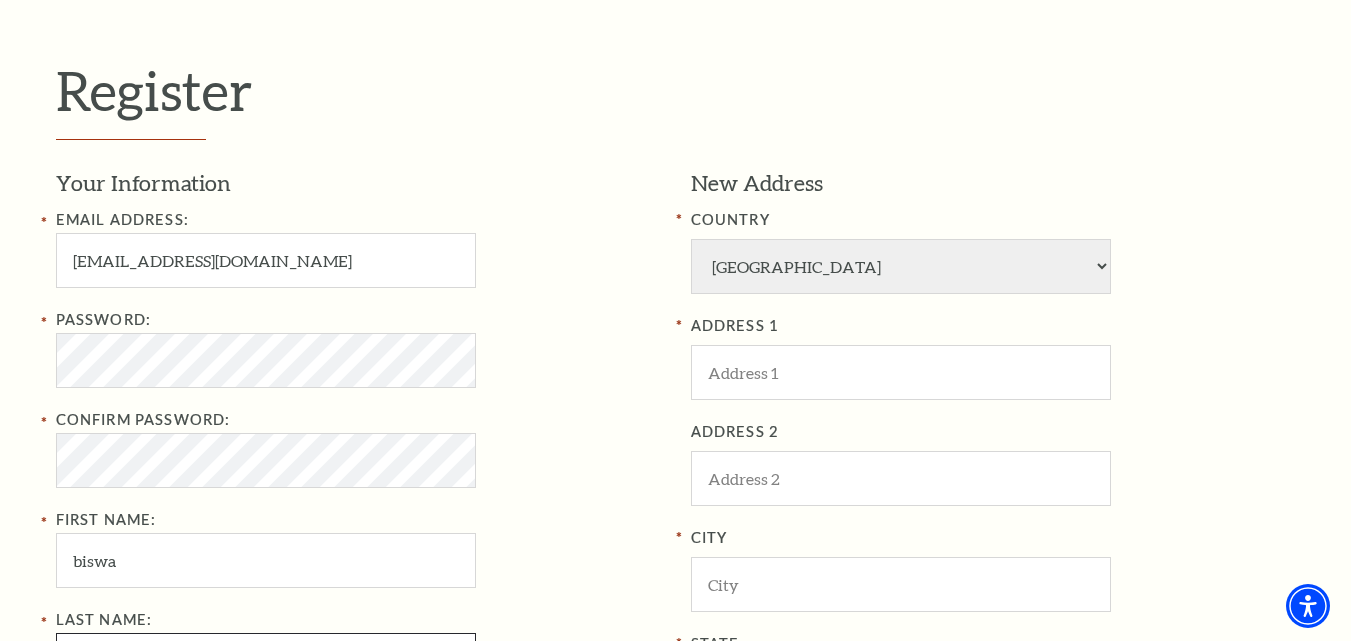 type on "limma" 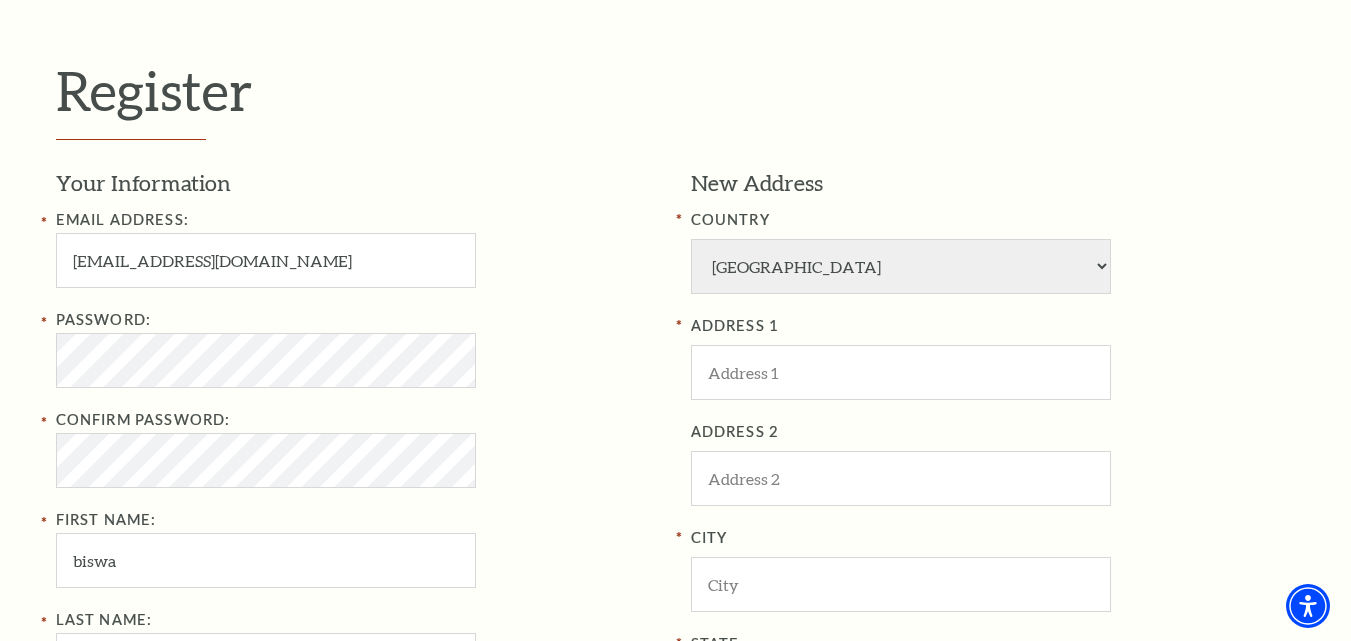 type on "07653017026" 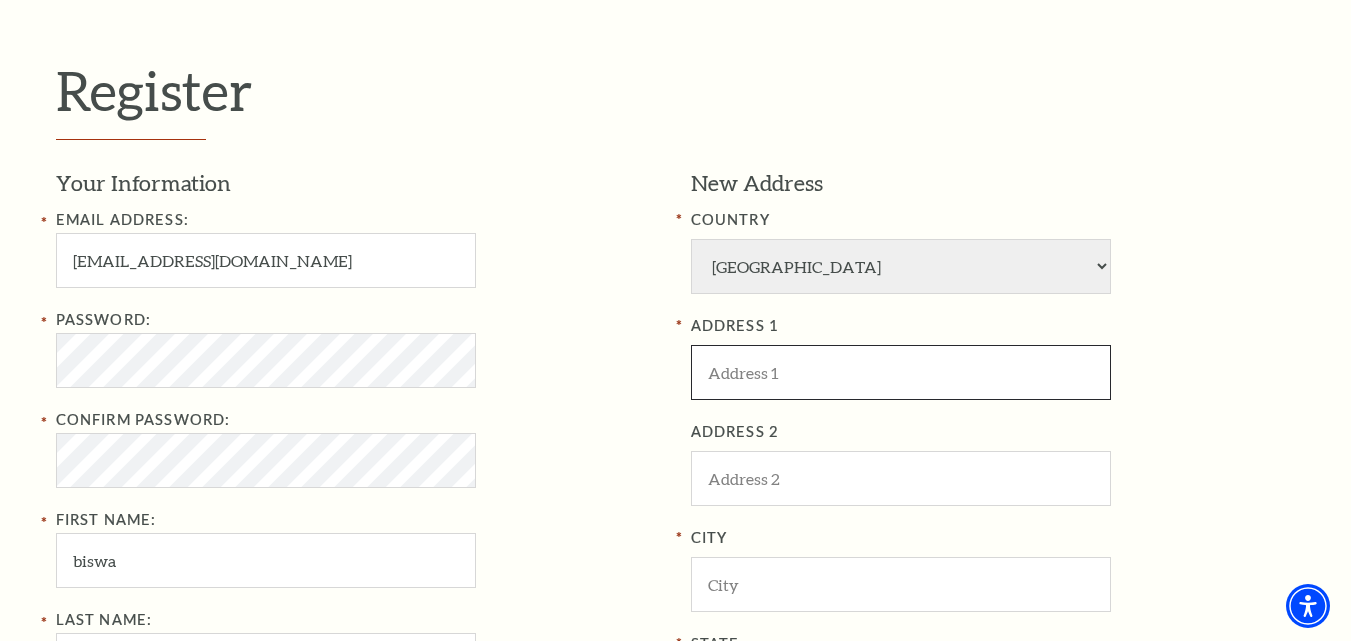 type on "usa" 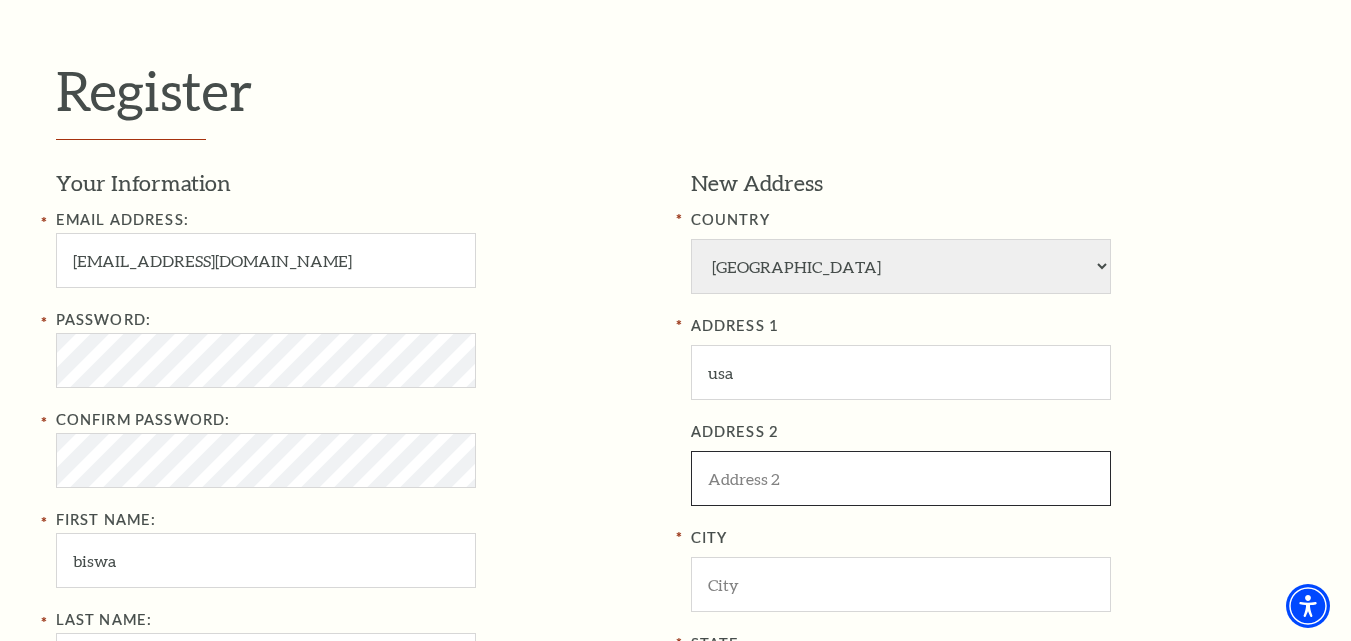 type on "wdqwdf" 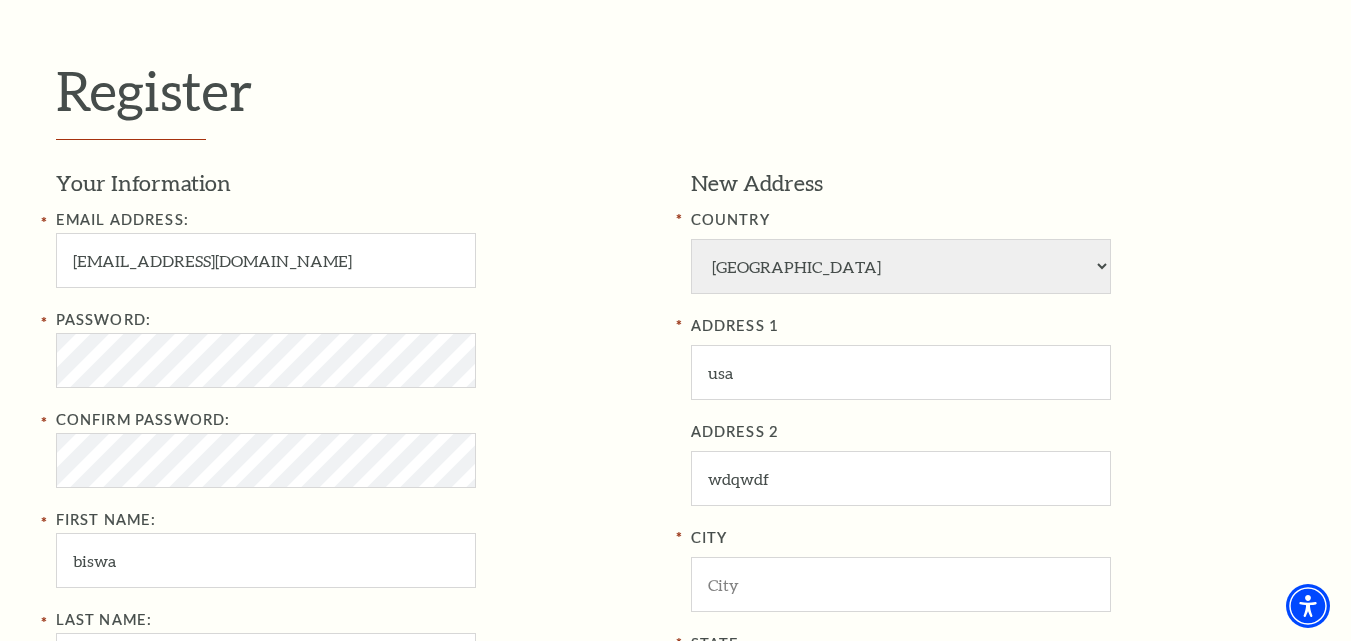 type on "Hopewell" 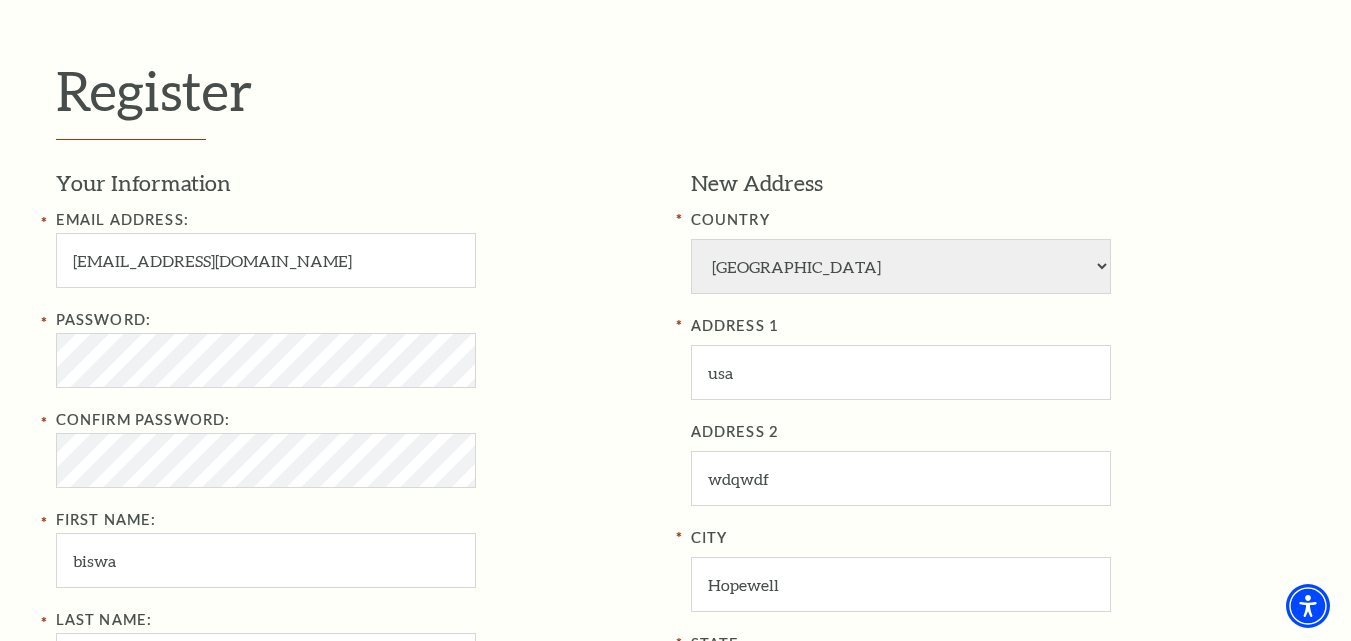 select on "VA" 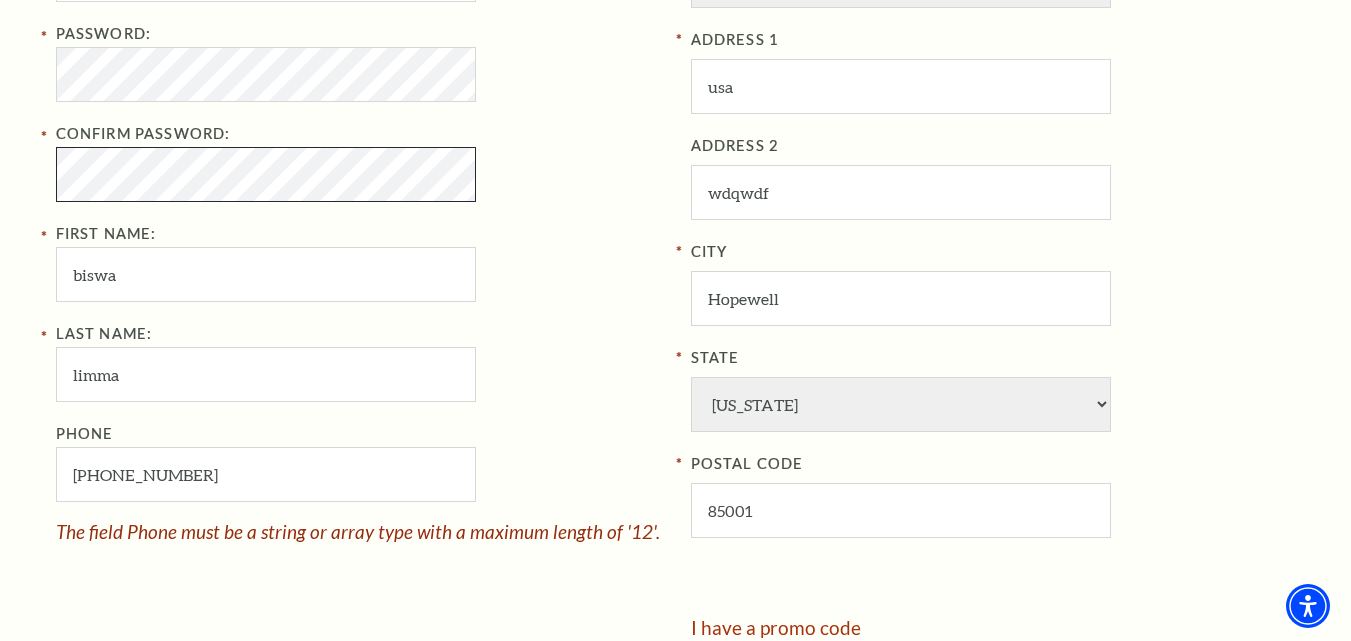 scroll, scrollTop: 833, scrollLeft: 0, axis: vertical 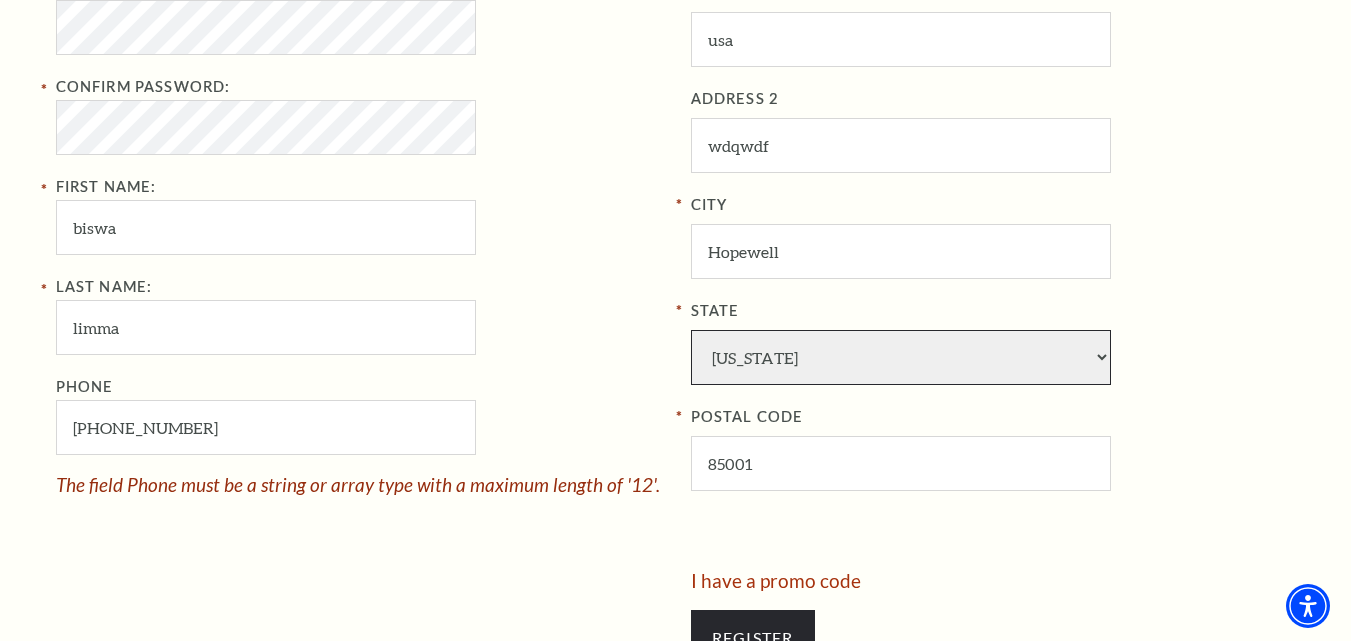 click on "Alabama Alaska American Embassy American Embassy American Samoa Arizona Arkansas Armed Forces California Colorado Connecticut D.C. Delaware Florida Georgia Guam Hawaii Idaho Illinois Indiana Iowa Kansas Kentucky Louisiana Maine Marshall Islands Maryland Massachusetts Michigan Micronesia Minnesota Mississippi Missouri Montana Nebraska Nevada New Hampshire New Jersey New Mexico New York North Carolina North Dakota Northern Mariana Is. Ohio Oklahoma Oregon Palau Pennsylvania Puerto Rico Rhode Island South Carolina South Dakota Tennessee Texas Trust Territories Utah Vermont Virgin Islands Virginia Washington West Virginia Wisconsin Wyoming" at bounding box center [901, 357] 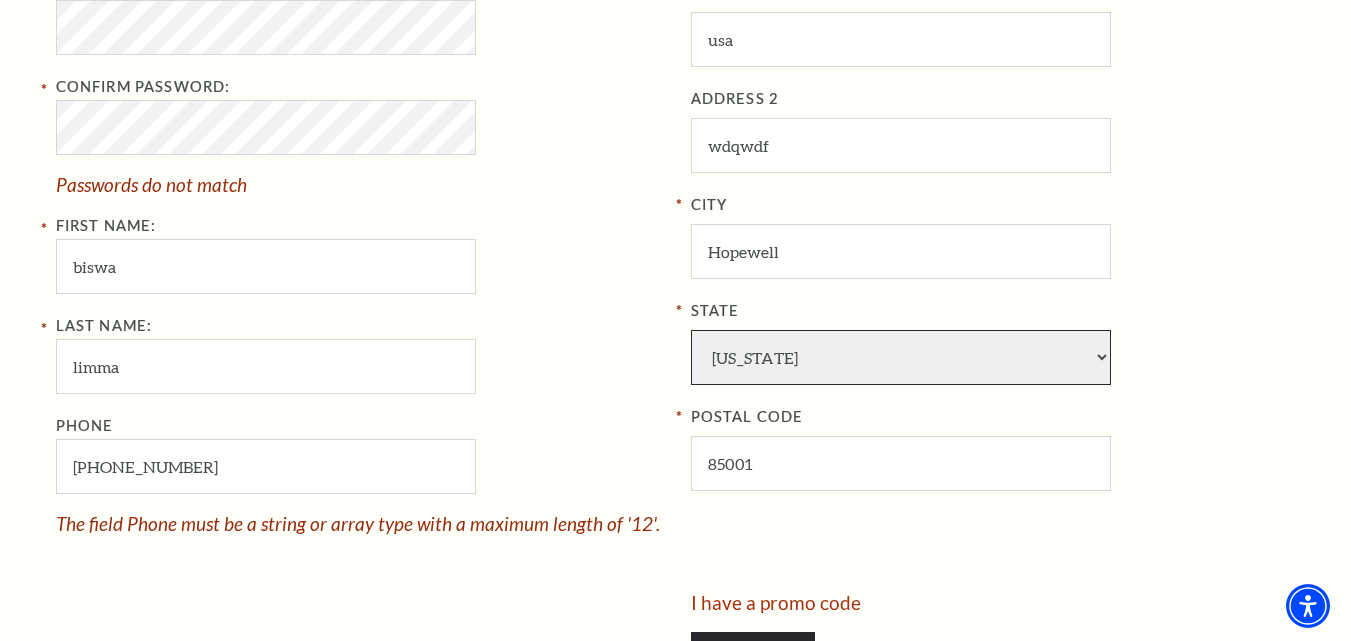 select on "TX" 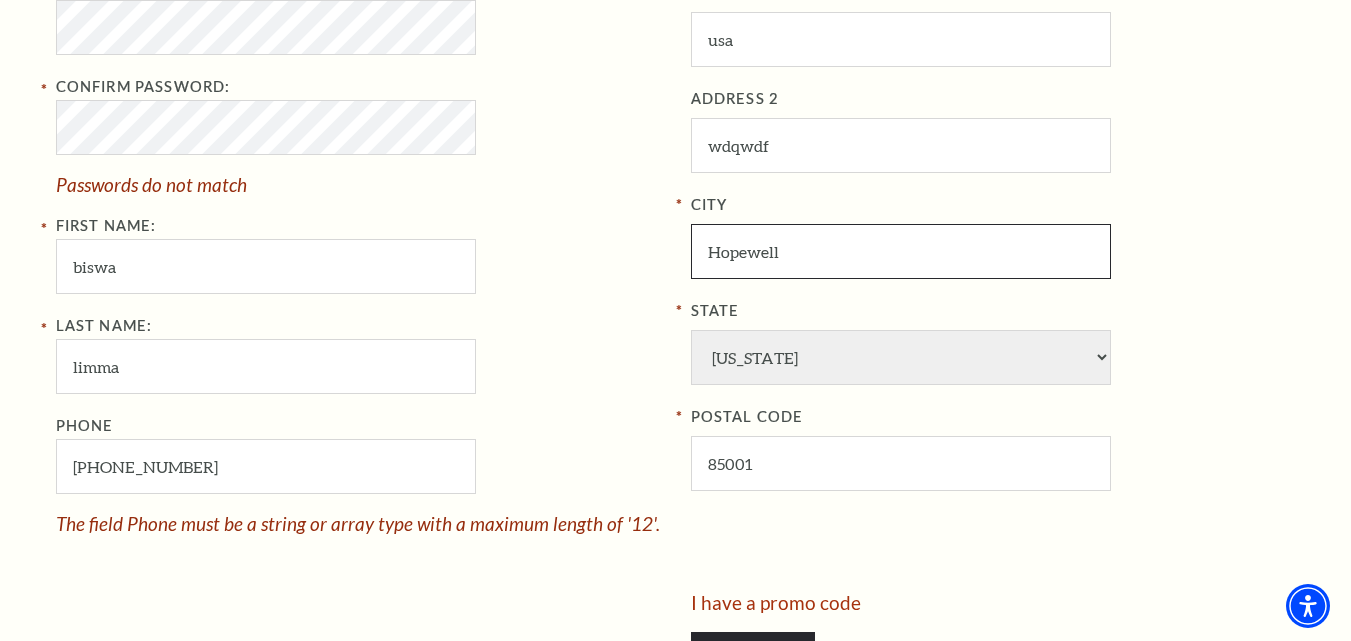 drag, startPoint x: 819, startPoint y: 244, endPoint x: 618, endPoint y: 242, distance: 201.00995 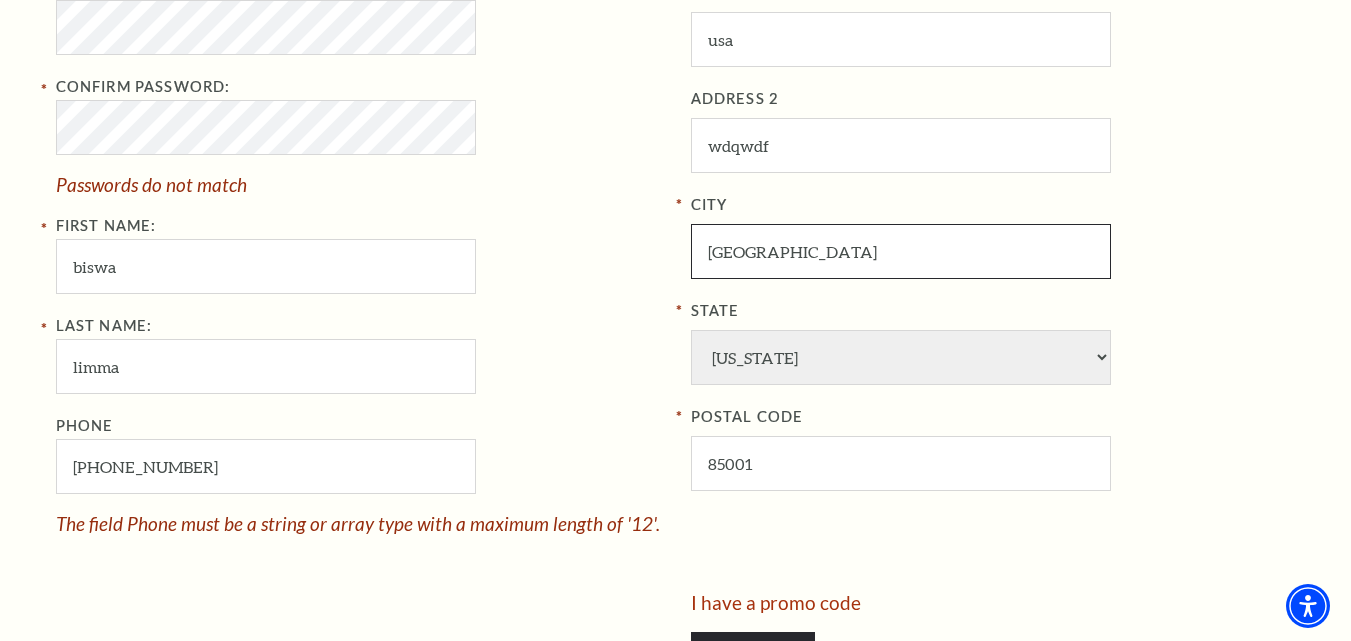 type on "[GEOGRAPHIC_DATA]" 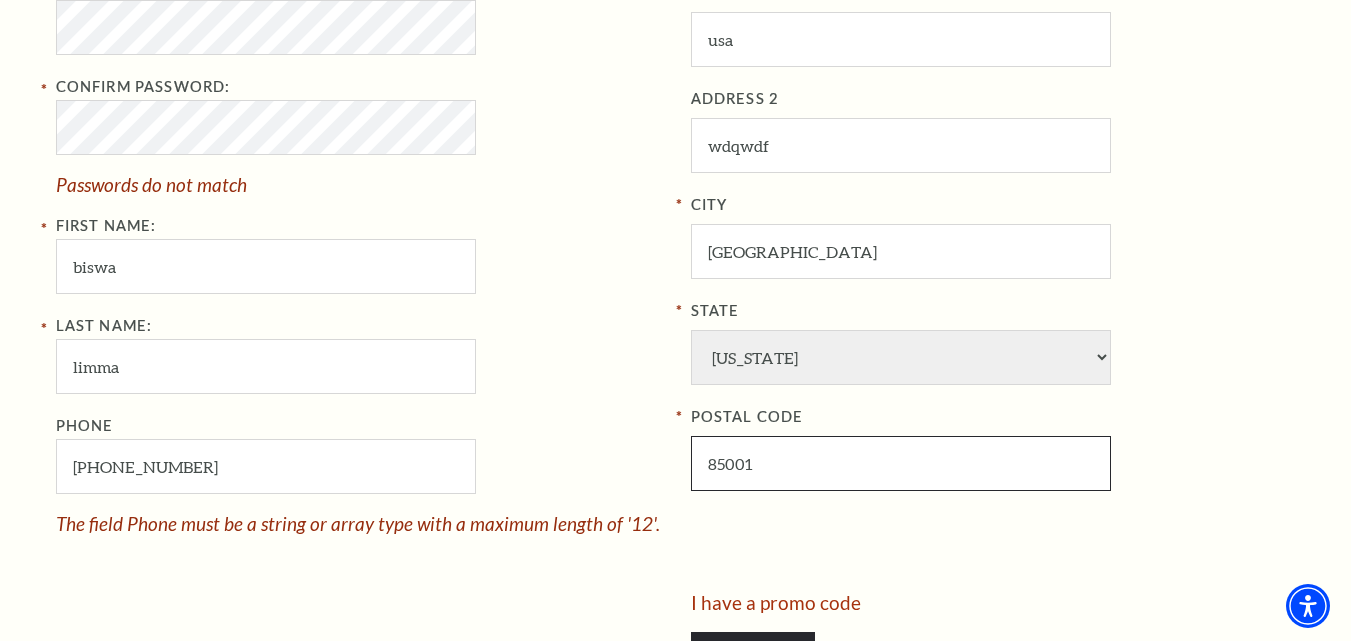 click on "85001" at bounding box center (901, 463) 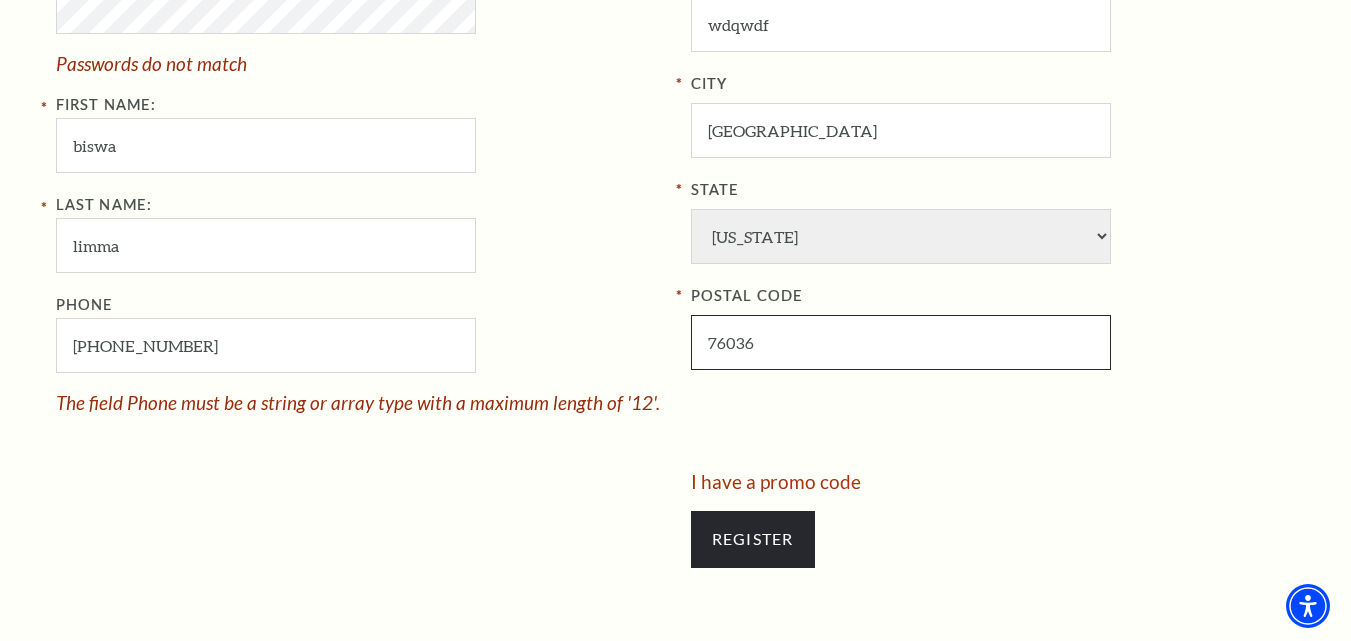 scroll, scrollTop: 1000, scrollLeft: 0, axis: vertical 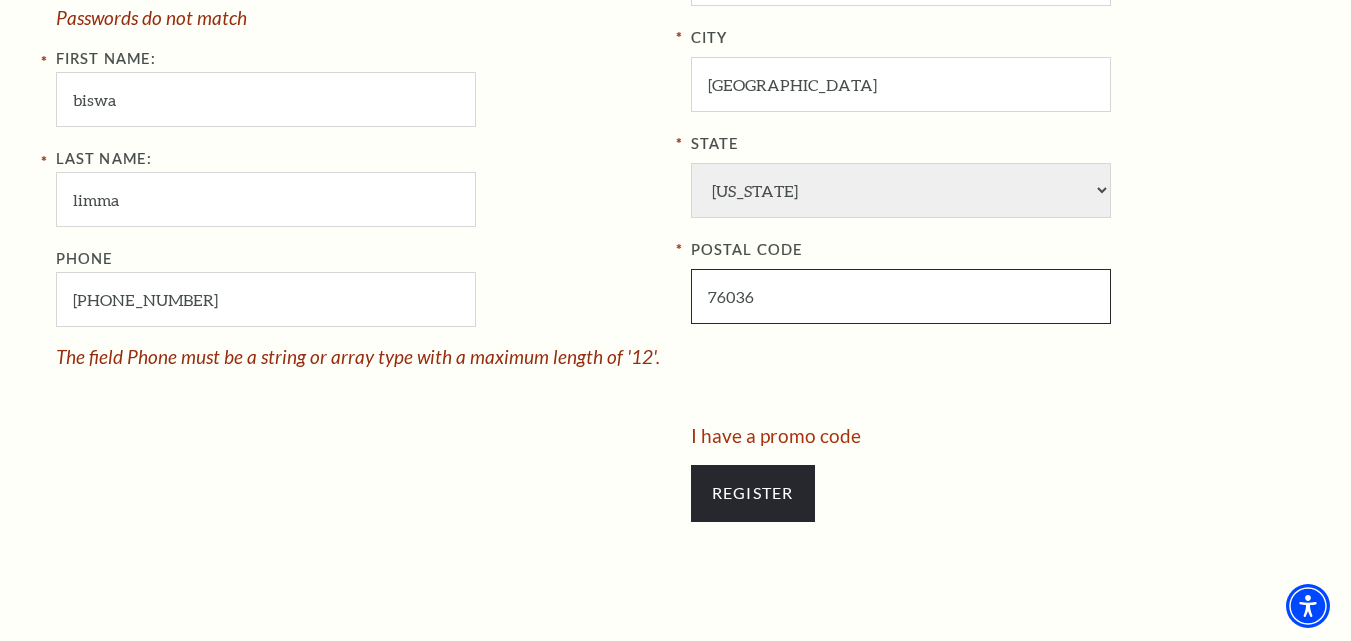 type on "76036" 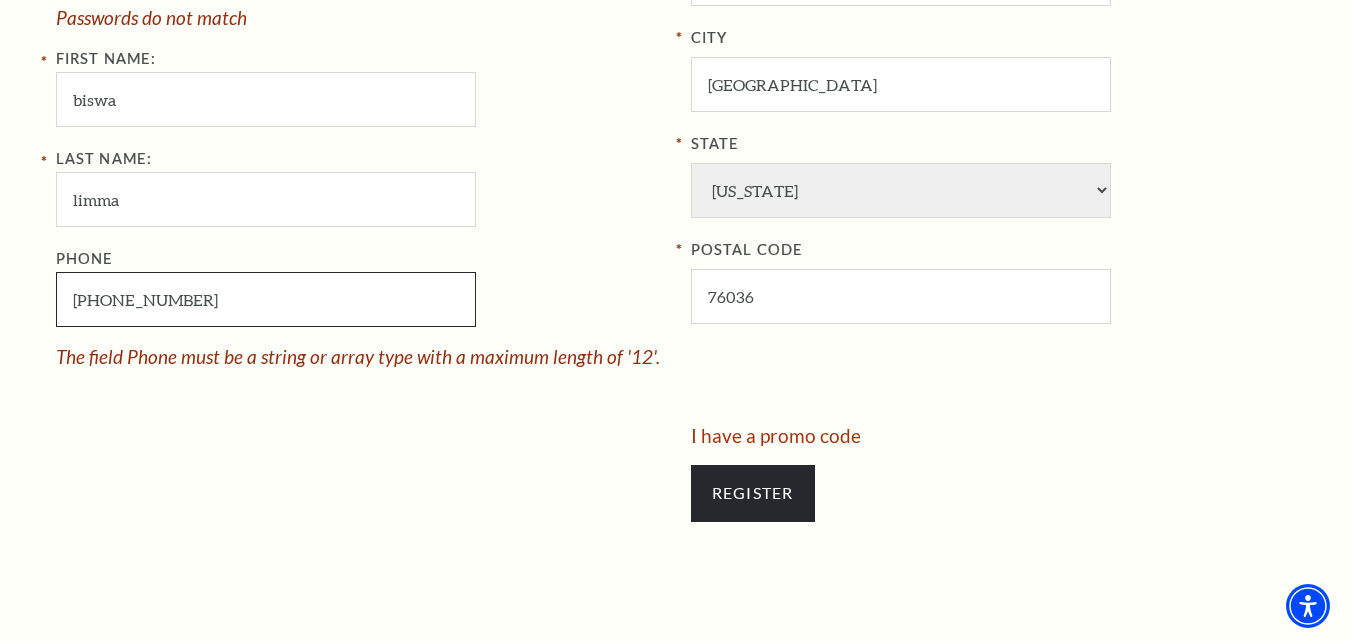 click on "076-530-17026" at bounding box center (266, 299) 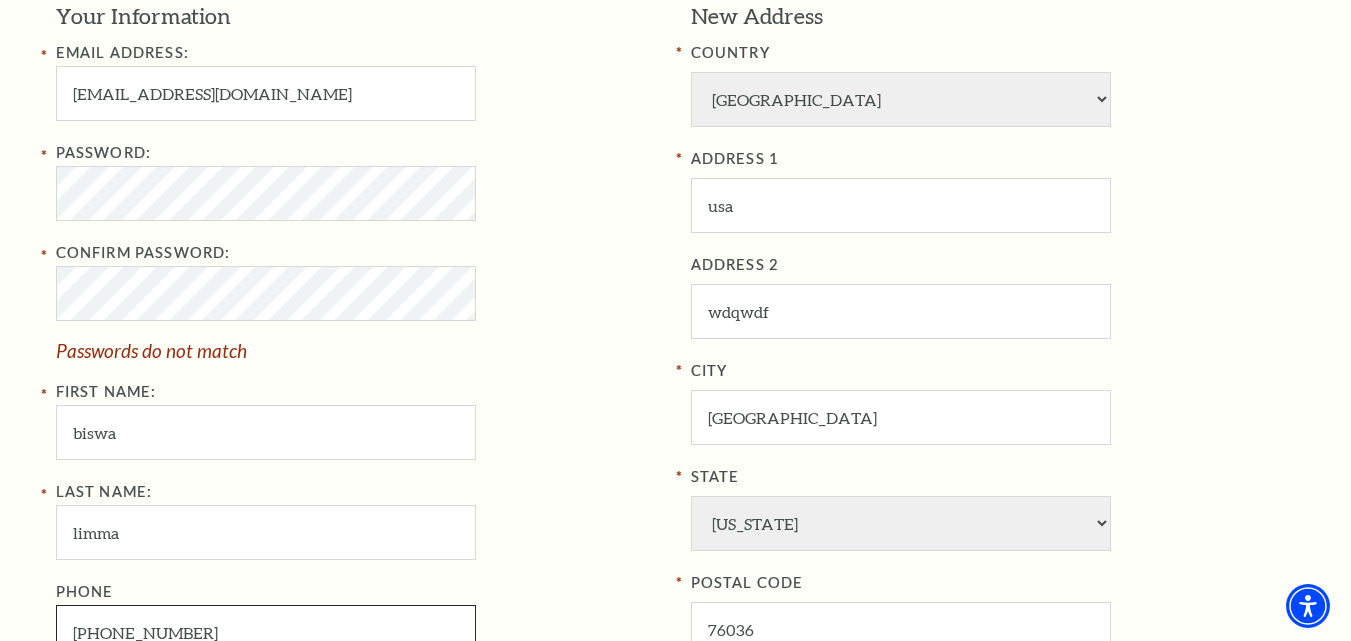 scroll, scrollTop: 500, scrollLeft: 0, axis: vertical 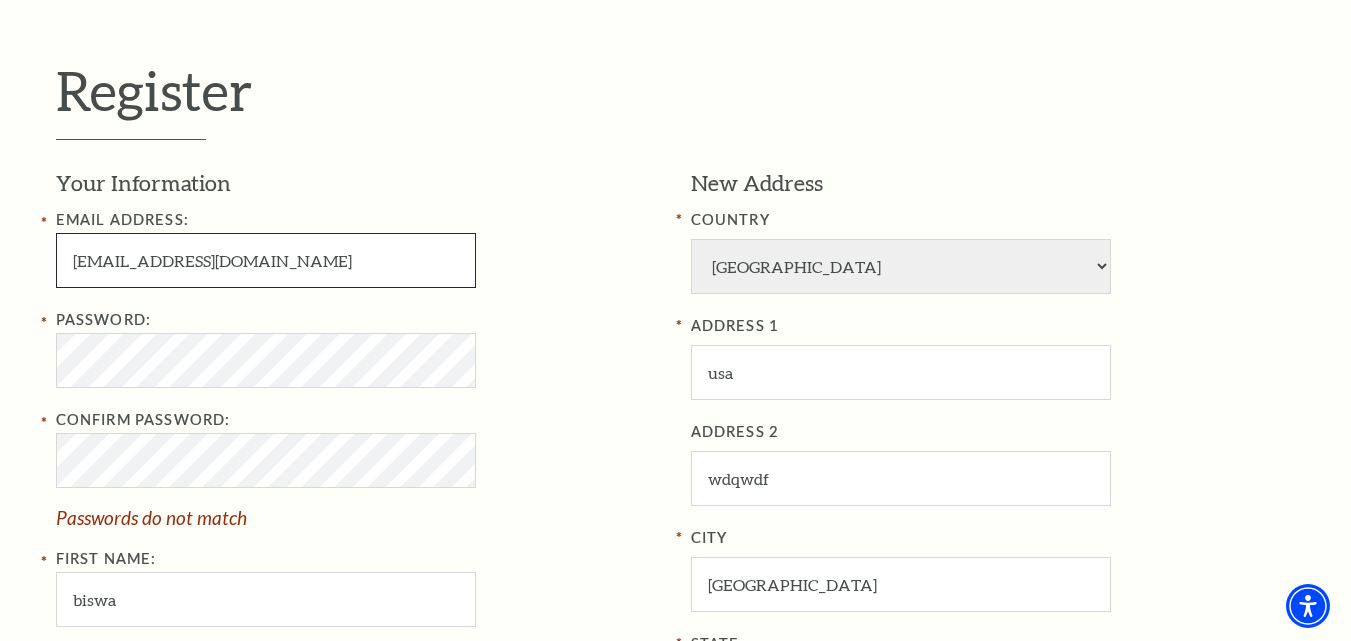 click on "biswa1.stellardl@gmail.com" at bounding box center (266, 260) 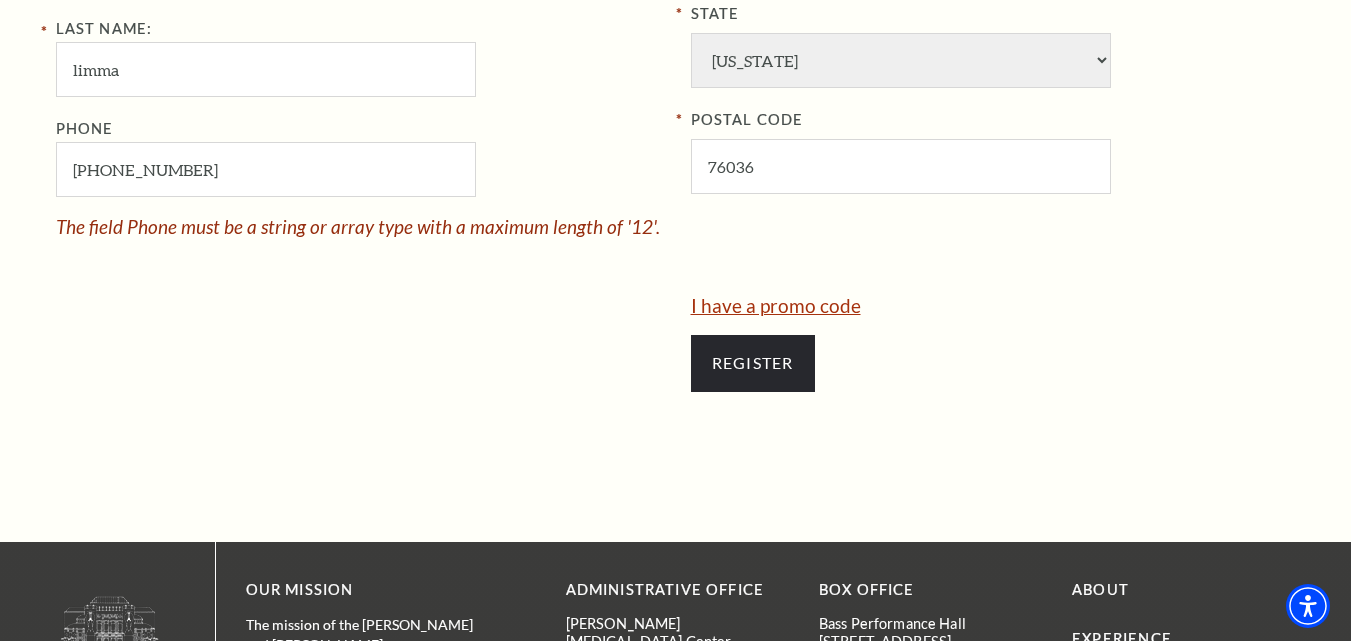 scroll, scrollTop: 1167, scrollLeft: 0, axis: vertical 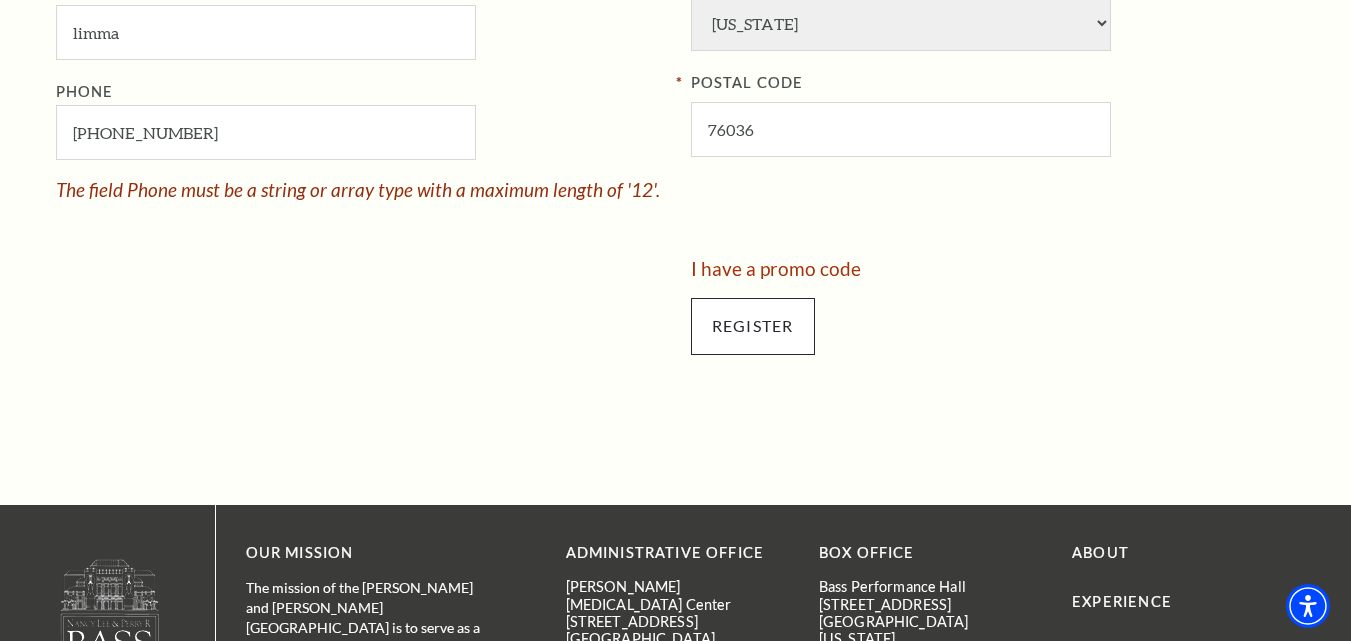 type on "[EMAIL_ADDRESS][DOMAIN_NAME]" 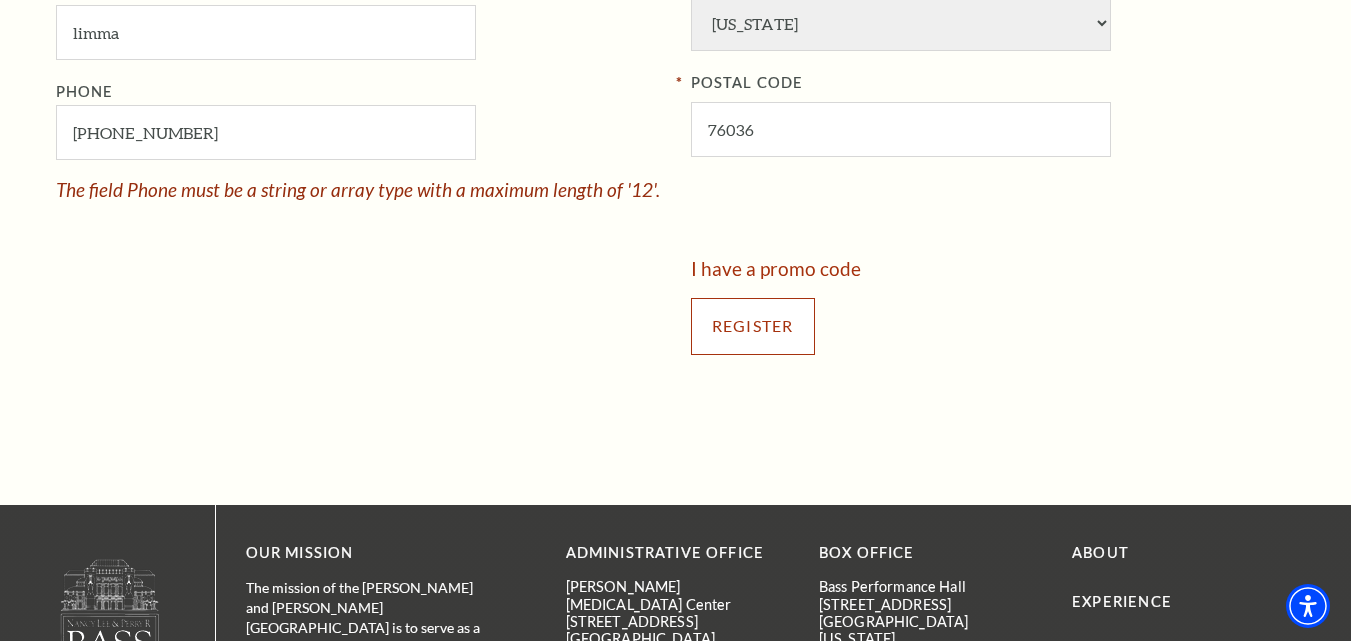 click on "Register" at bounding box center (753, 326) 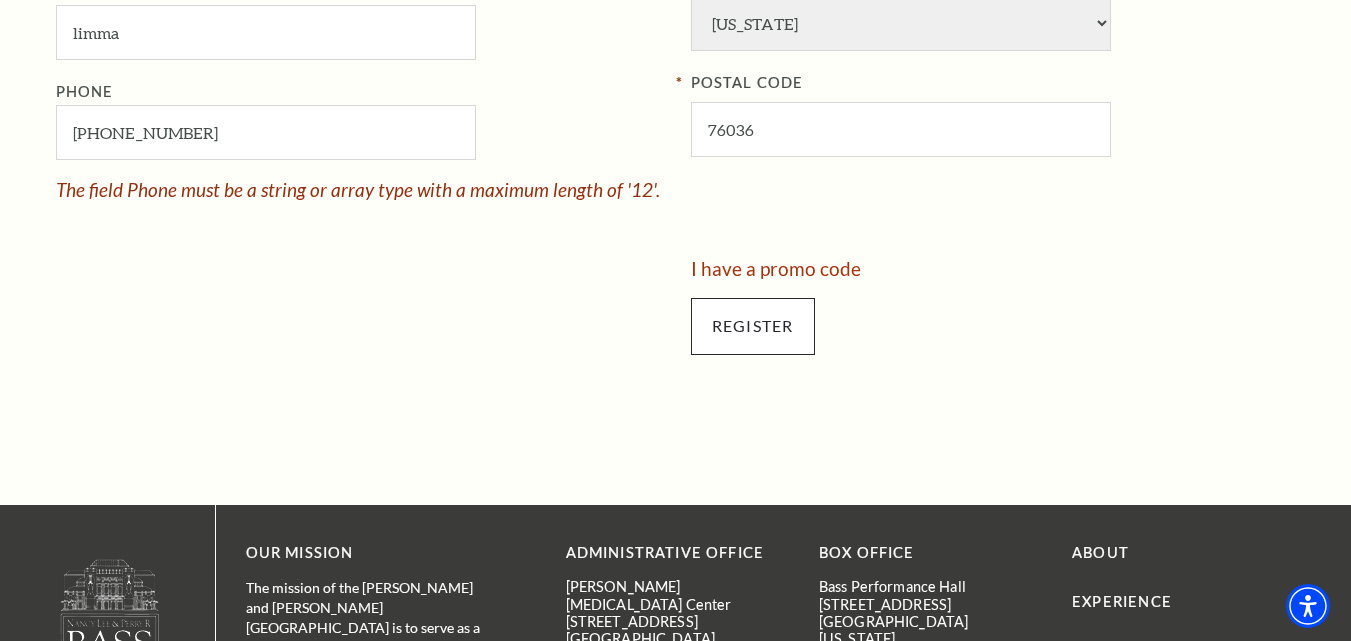 scroll, scrollTop: 640, scrollLeft: 0, axis: vertical 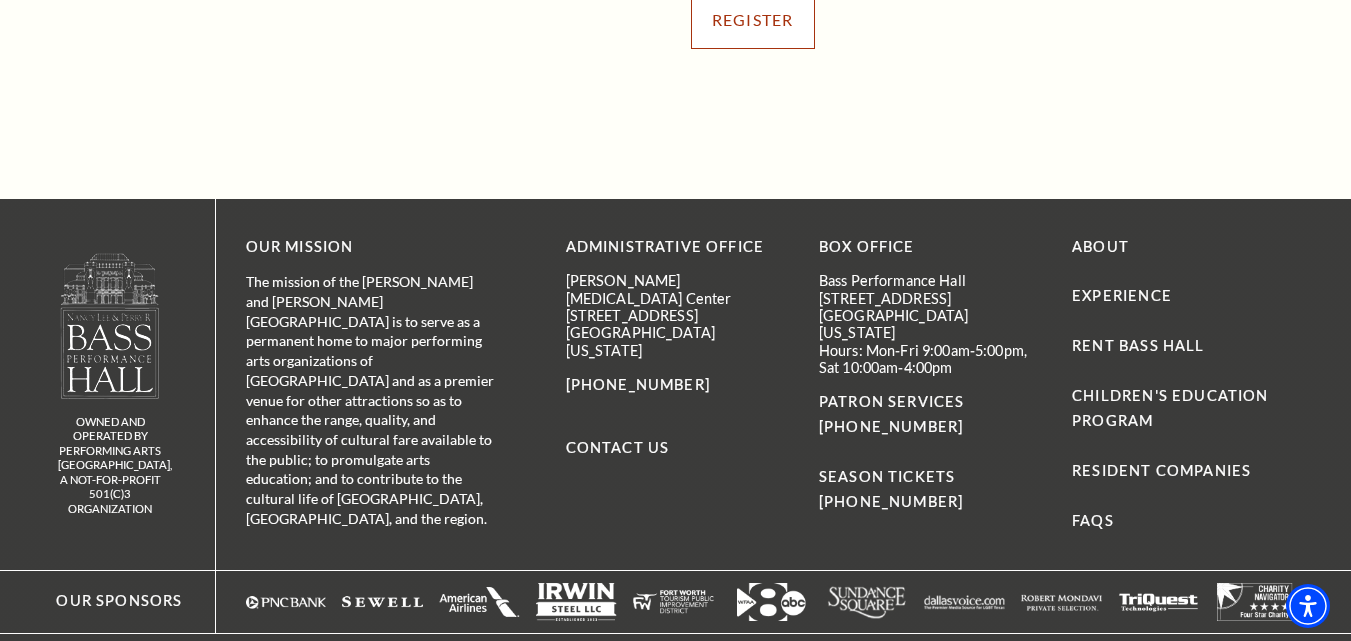 click on "Register" at bounding box center [753, 20] 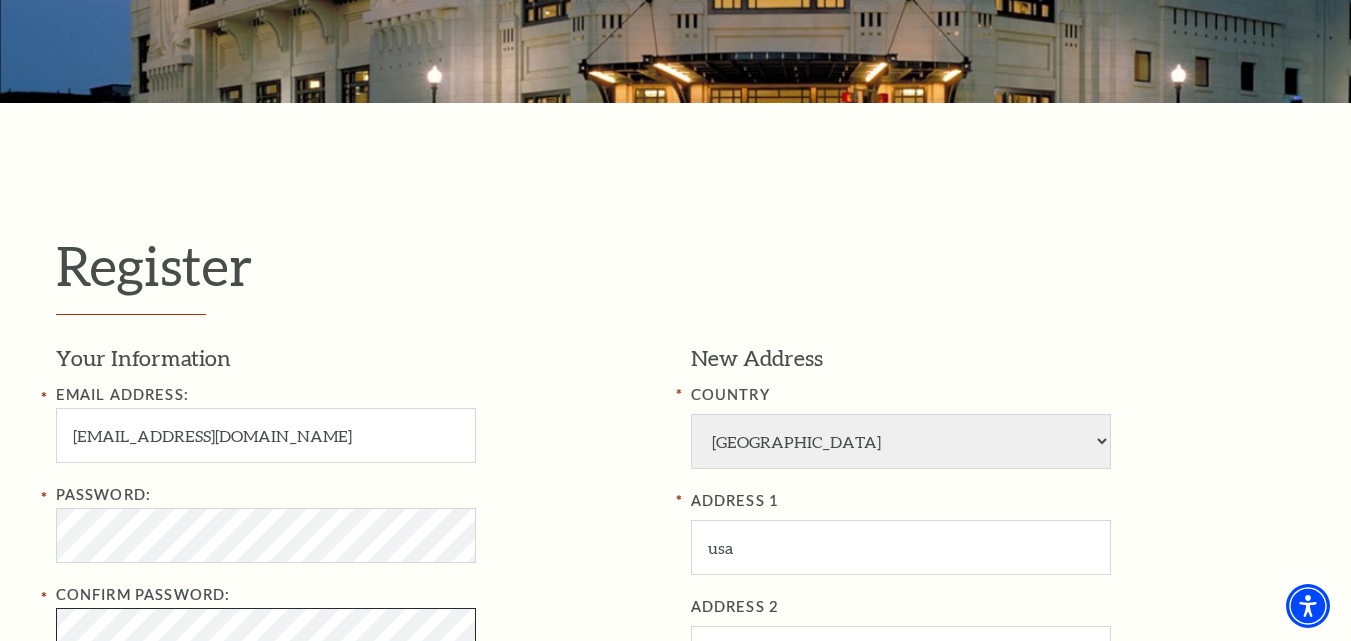 scroll, scrollTop: 667, scrollLeft: 0, axis: vertical 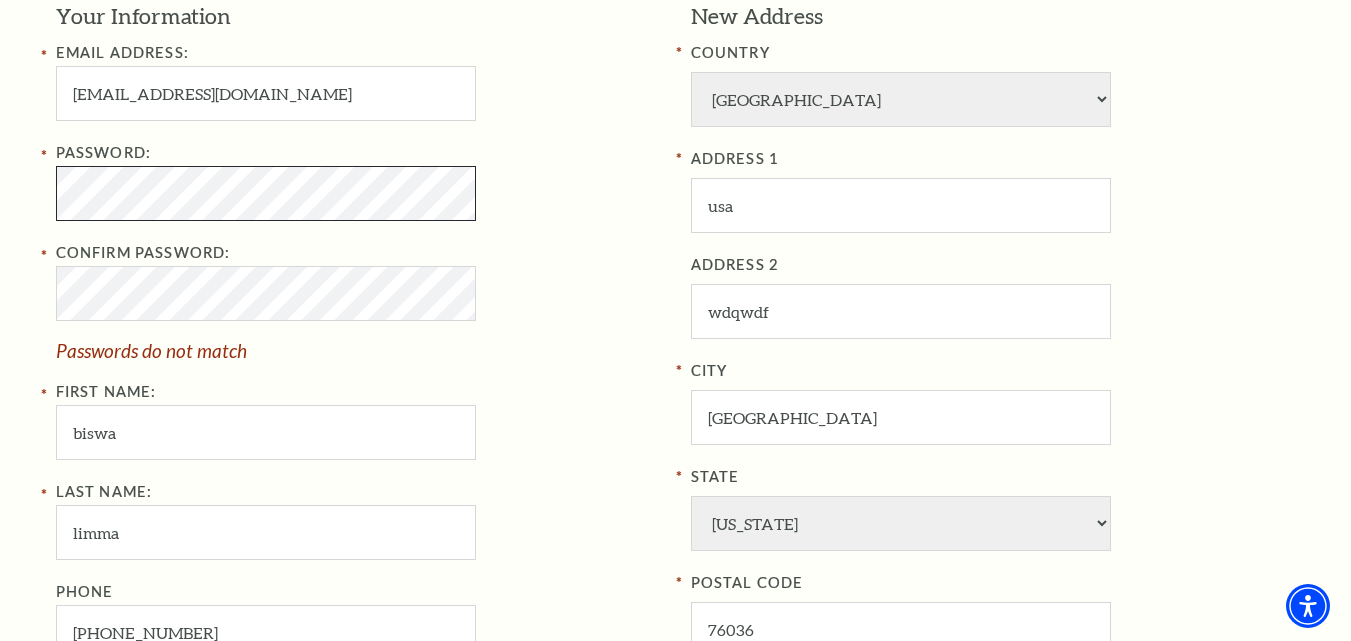 click on "Register
Your Information
Email Address:   biswa18.stellardl@gmail.com     Password:       Confirm Password:     Passwords do not match   First Name:   biswa     Last Name:   limma     Phone   076-530-17026   The field Phone must be a string or array type with a maximum length of '12'.
New Address
COUNTRY   Afghanistan Albania Algeria Andorra Angola Antigua and Barbuda Argentina Aruba Australia Austria Azores Bahamas Bahrain Bangladesh Barbados Belgium Belize Benin Bermuda Bhutan Bolivia Botswana Brazil British Virgin Islnd Brunei Darussalam Bulgaria Burkina Faso Burma Burundi Cameroon Canada Canal Zone Canary Islands Cape Verde Cayman Islands Central African Rep Chad Channel Islands Chile Colombia Comoros Confed of Senegambia Congo Cuba" at bounding box center [675, 382] 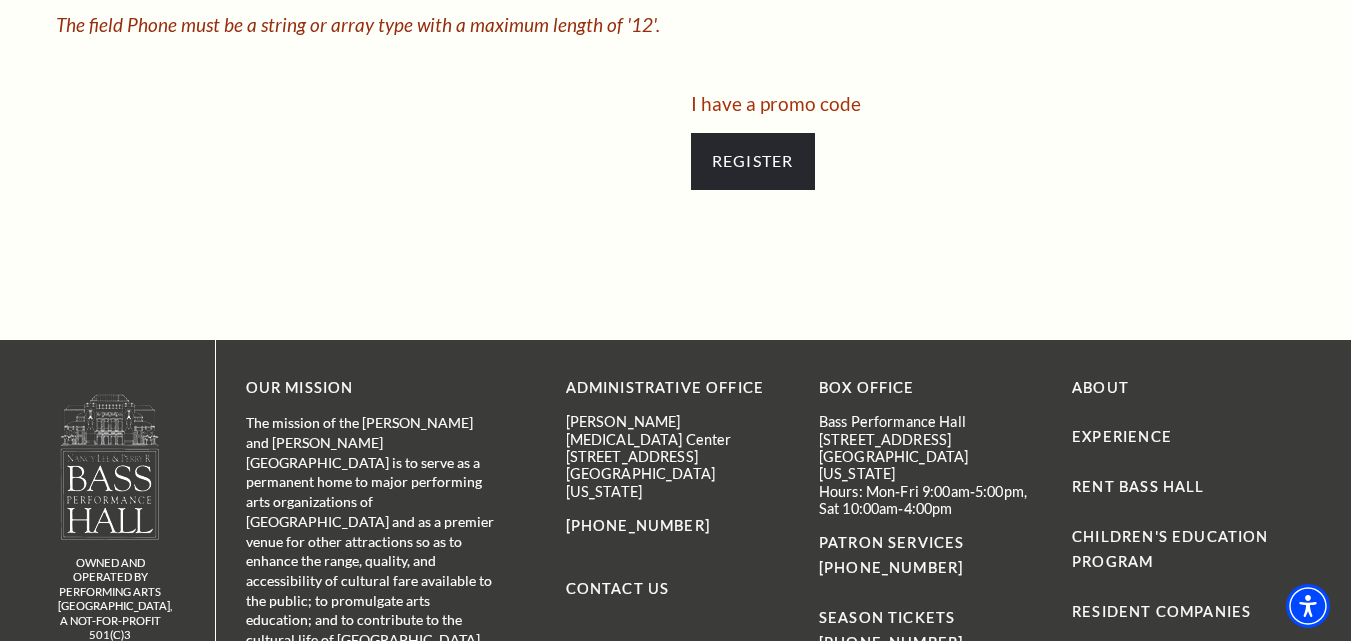 scroll, scrollTop: 1333, scrollLeft: 0, axis: vertical 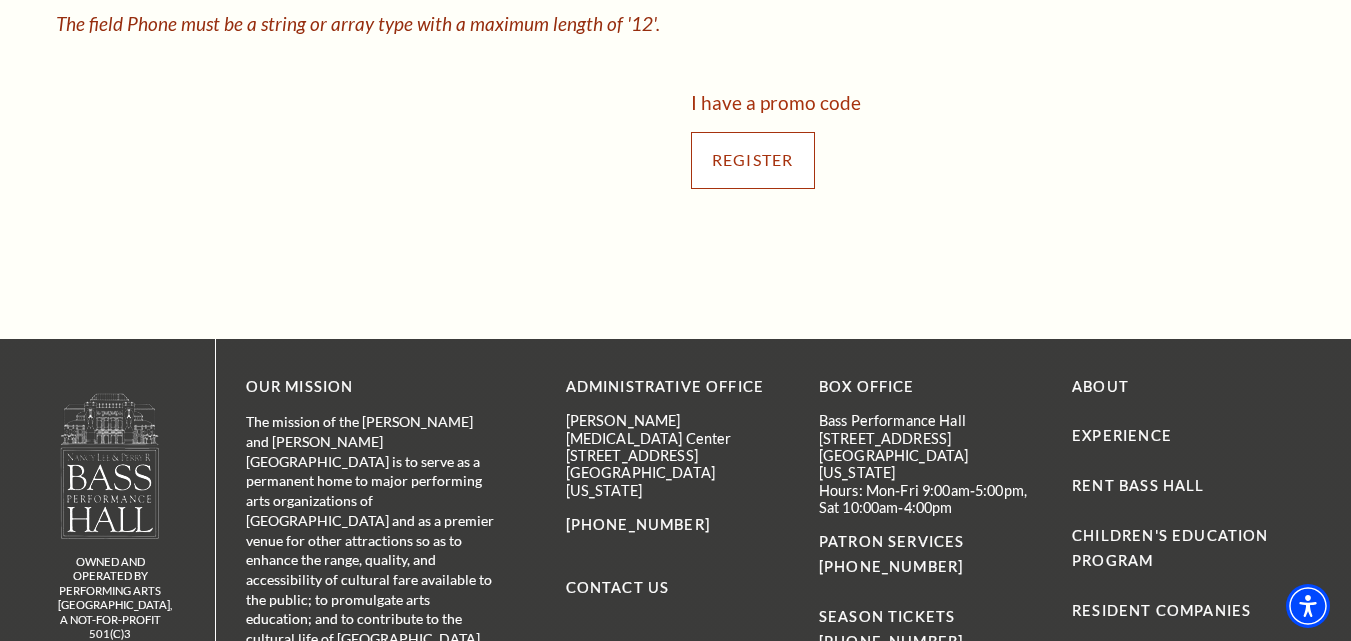click on "Register" at bounding box center [753, 160] 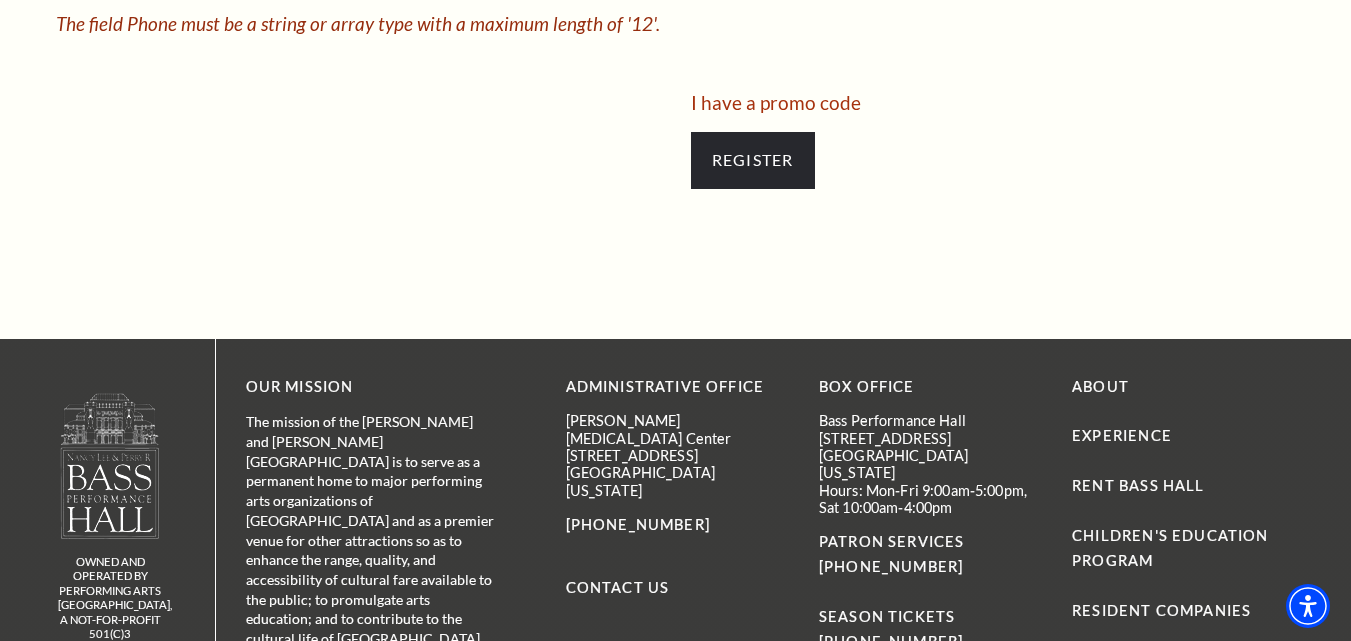 scroll, scrollTop: 640, scrollLeft: 0, axis: vertical 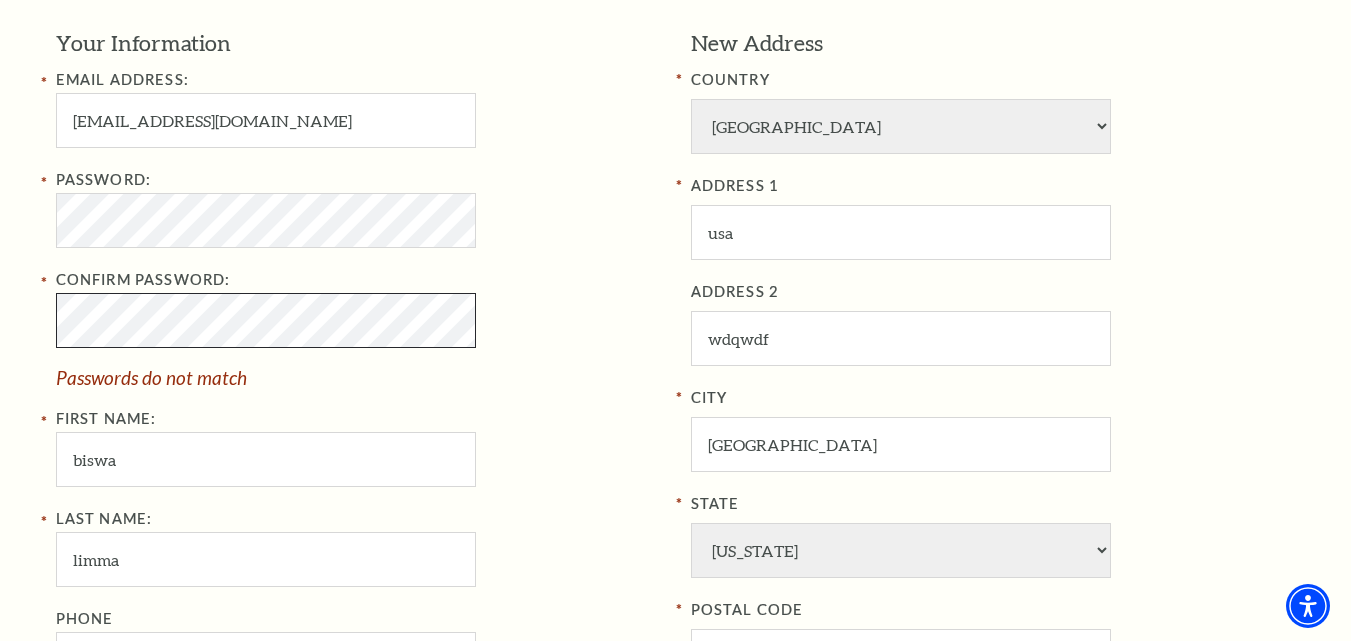click on "Skip to main content Enable accessibility for low vision Open the accessibility menu
*{
pointer-events: fill;
}
Select: English Español
Tickets & Events
Now On Sale
Parking" at bounding box center [675, -320] 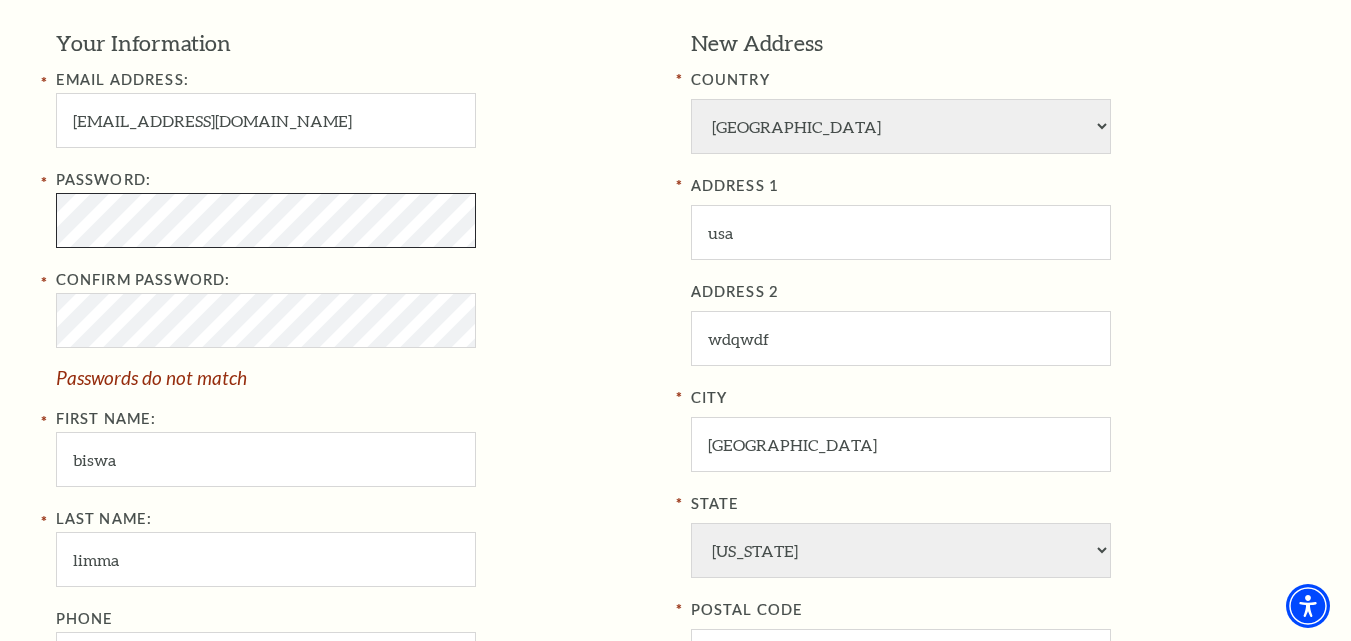 click on "Register
Your Information
Email Address:   biswa18.stellardl@gmail.com     Password:       Confirm Password:     Passwords do not match   First Name:   biswa     Last Name:   limma     Phone   076-530-17026   The field Phone must be a string or array type with a maximum length of '12'.
New Address
COUNTRY   Afghanistan Albania Algeria Andorra Angola Antigua and Barbuda Argentina Aruba Australia Austria Azores Bahamas Bahrain Bangladesh Barbados Belgium Belize Benin Bermuda Bhutan Bolivia Botswana Brazil British Virgin Islnd Brunei Darussalam Bulgaria Burkina Faso Burma Burundi Cameroon Canada Canal Zone Canary Islands Cape Verde Cayman Islands Central African Rep Chad Channel Islands Chile Colombia Comoros Confed of Senegambia Congo Cuba" at bounding box center [675, 409] 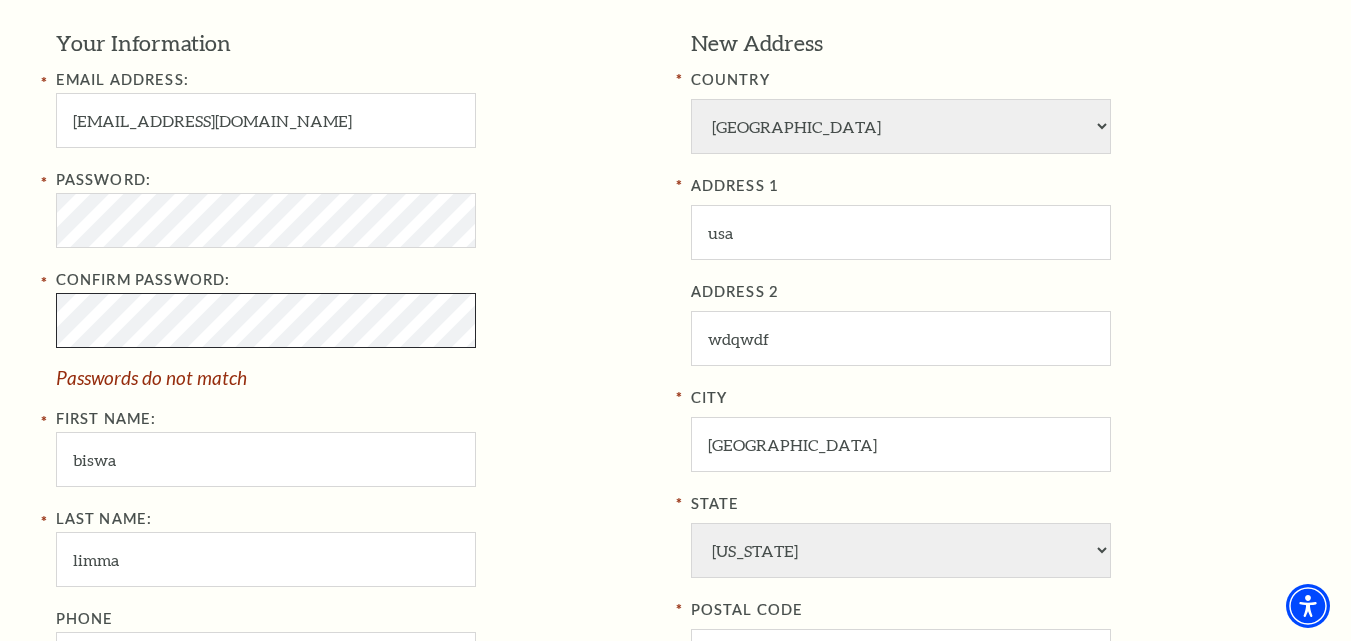 click on "Register
Your Information
Email Address:   biswa18.stellardl@gmail.com     Password:       Confirm Password:     Passwords do not match   First Name:   biswa     Last Name:   limma     Phone   076-530-17026   The field Phone must be a string or array type with a maximum length of '12'.
New Address
COUNTRY   Afghanistan Albania Algeria Andorra Angola Antigua and Barbuda Argentina Aruba Australia Austria Azores Bahamas Bahrain Bangladesh Barbados Belgium Belize Benin Bermuda Bhutan Bolivia Botswana Brazil British Virgin Islnd Brunei Darussalam Bulgaria Burkina Faso Burma Burundi Cameroon Canada Canal Zone Canary Islands Cape Verde Cayman Islands Central African Rep Chad Channel Islands Chile Colombia Comoros Confed of Senegambia Congo Cuba" at bounding box center [675, 409] 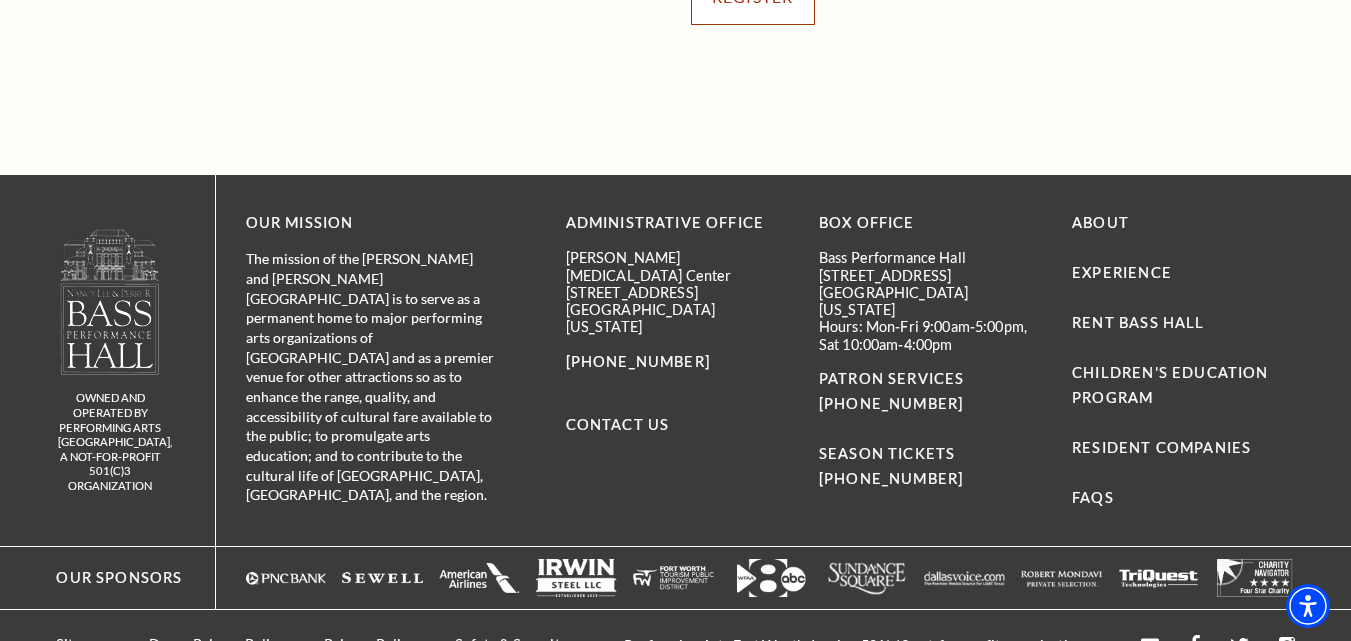 click on "Register" at bounding box center (753, -3) 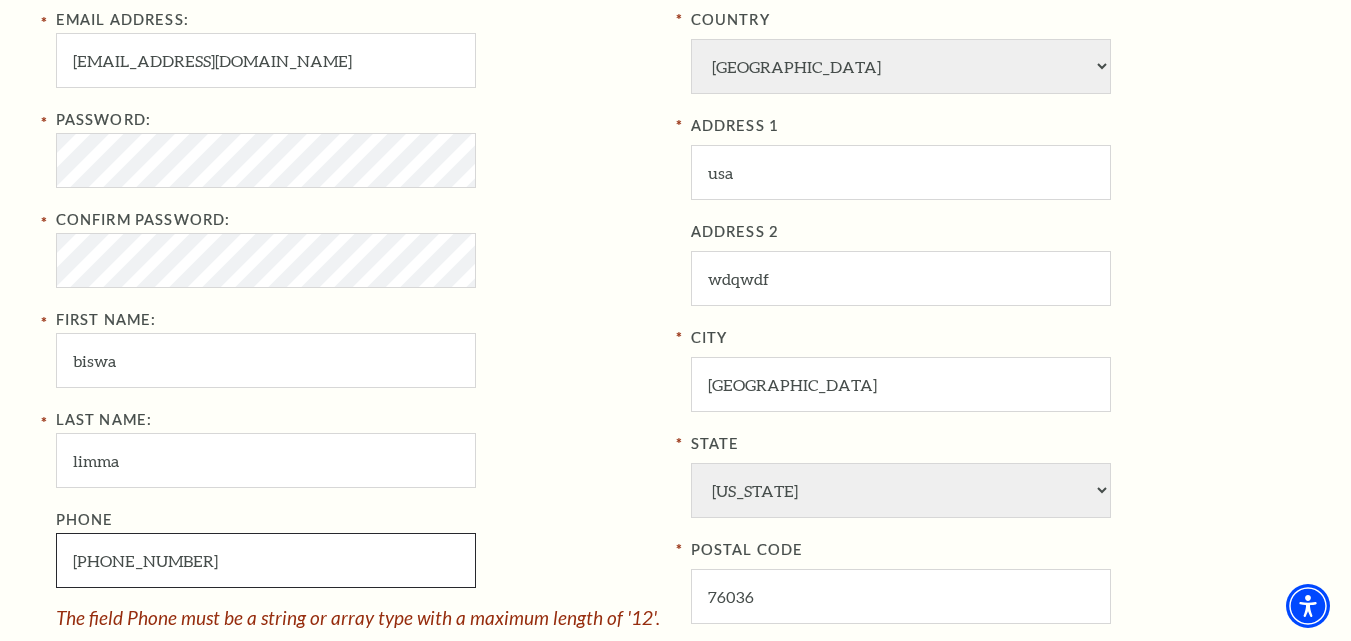 scroll, scrollTop: 940, scrollLeft: 0, axis: vertical 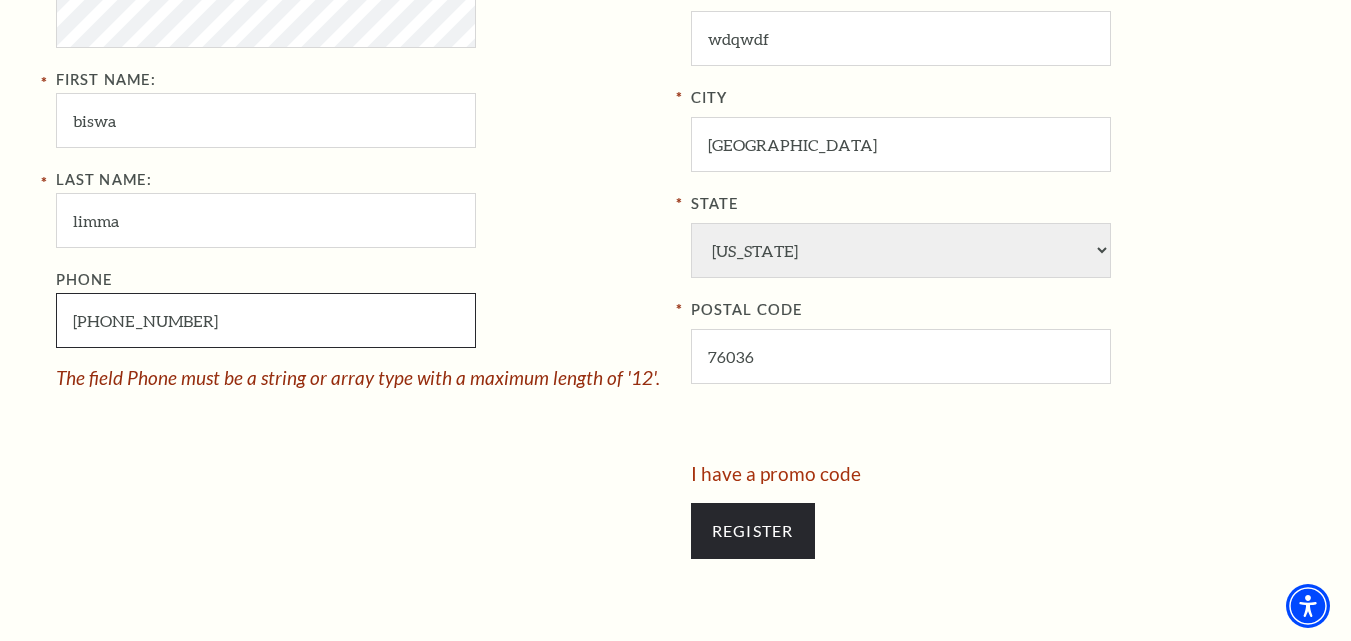 drag, startPoint x: 367, startPoint y: 314, endPoint x: 37, endPoint y: 356, distance: 332.662 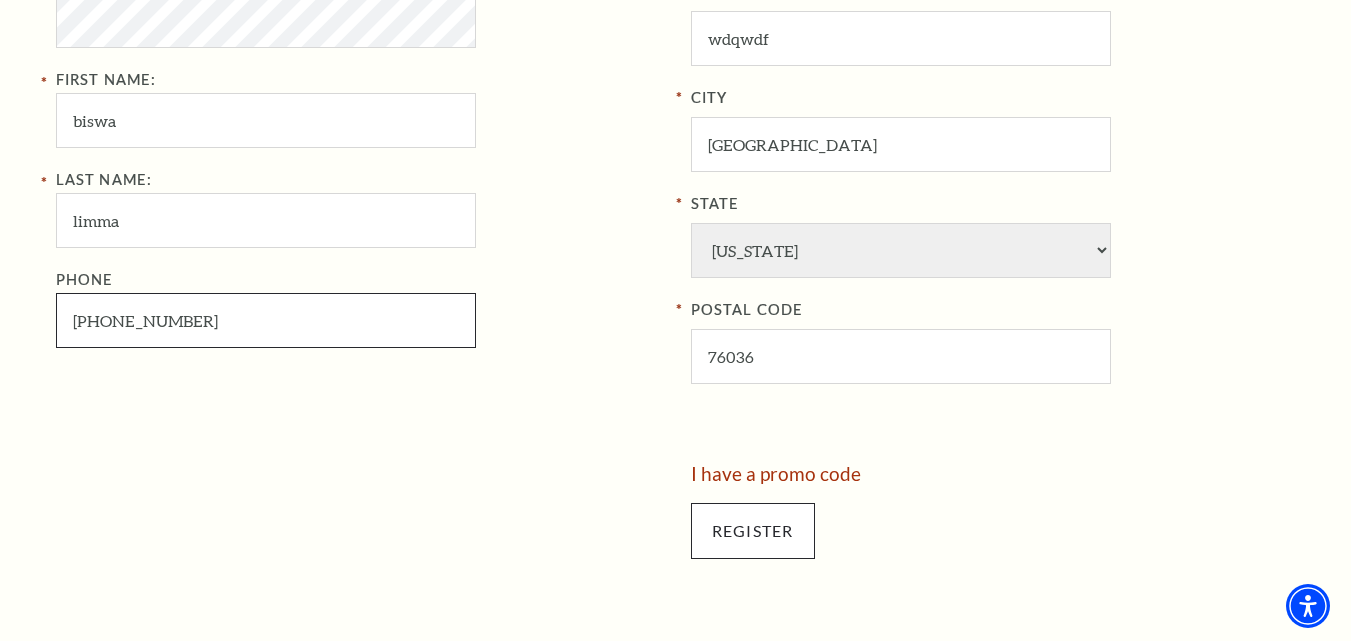 type on "789-456-1230" 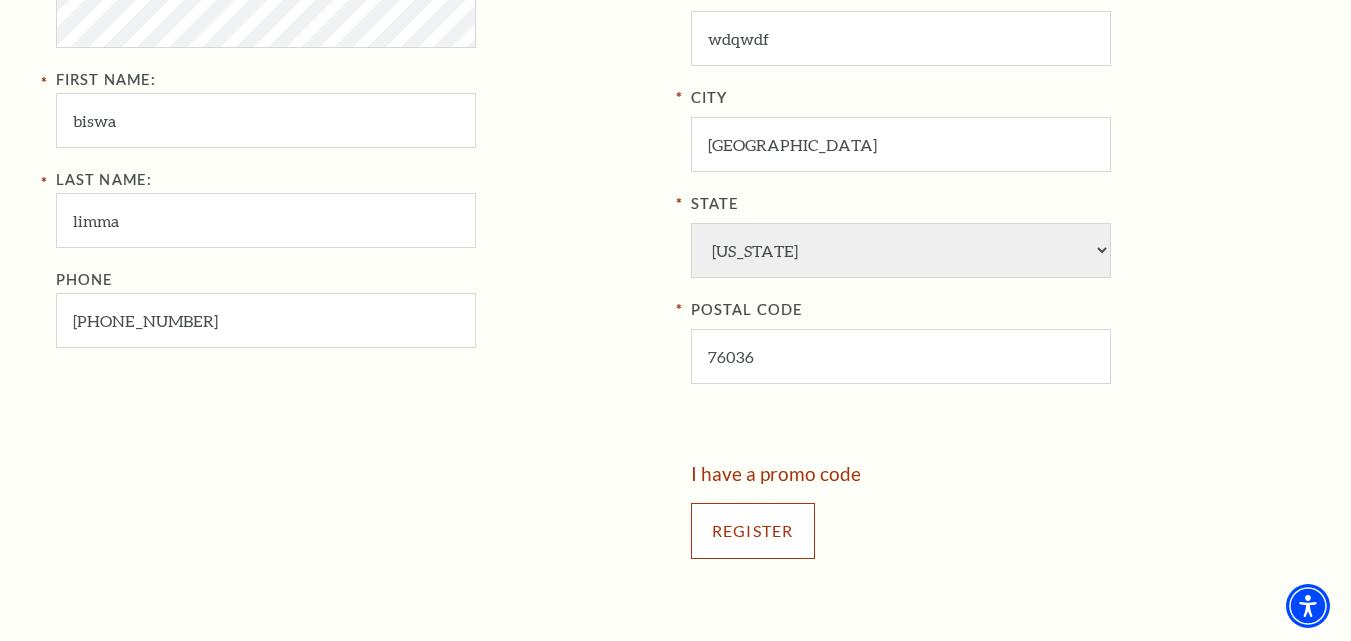 click on "Register" at bounding box center (753, 531) 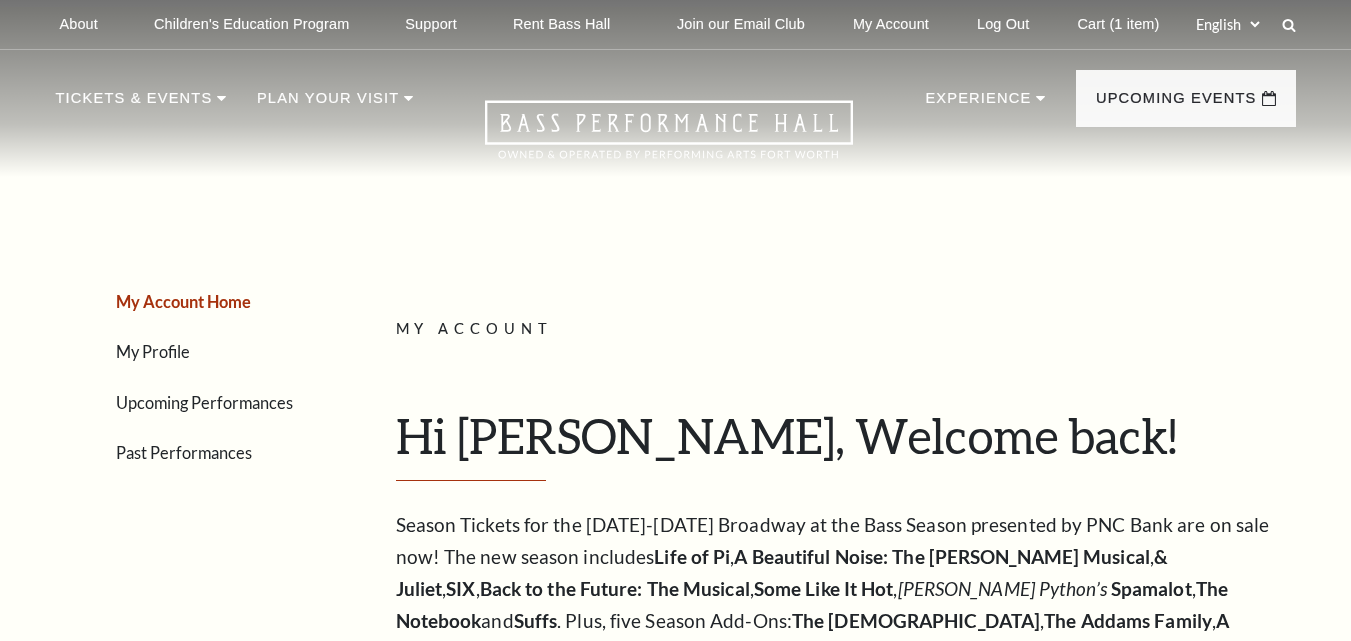 scroll, scrollTop: 0, scrollLeft: 0, axis: both 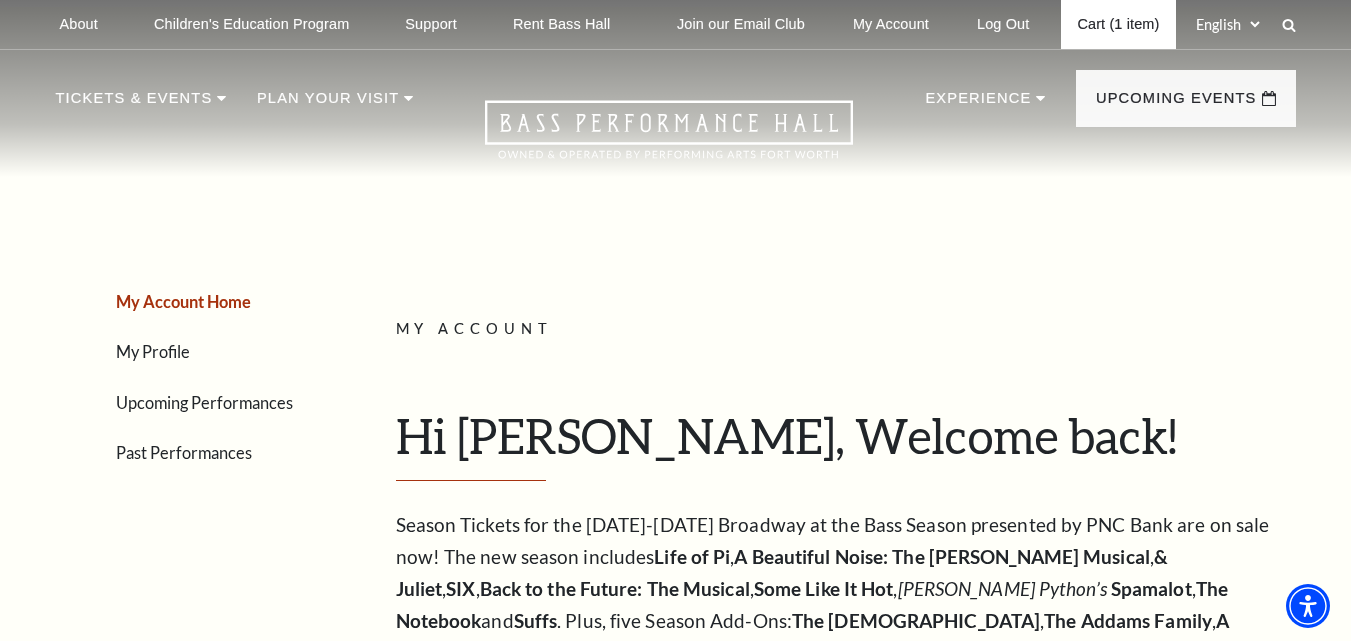 click on "Cart (1 item)" at bounding box center [1118, 24] 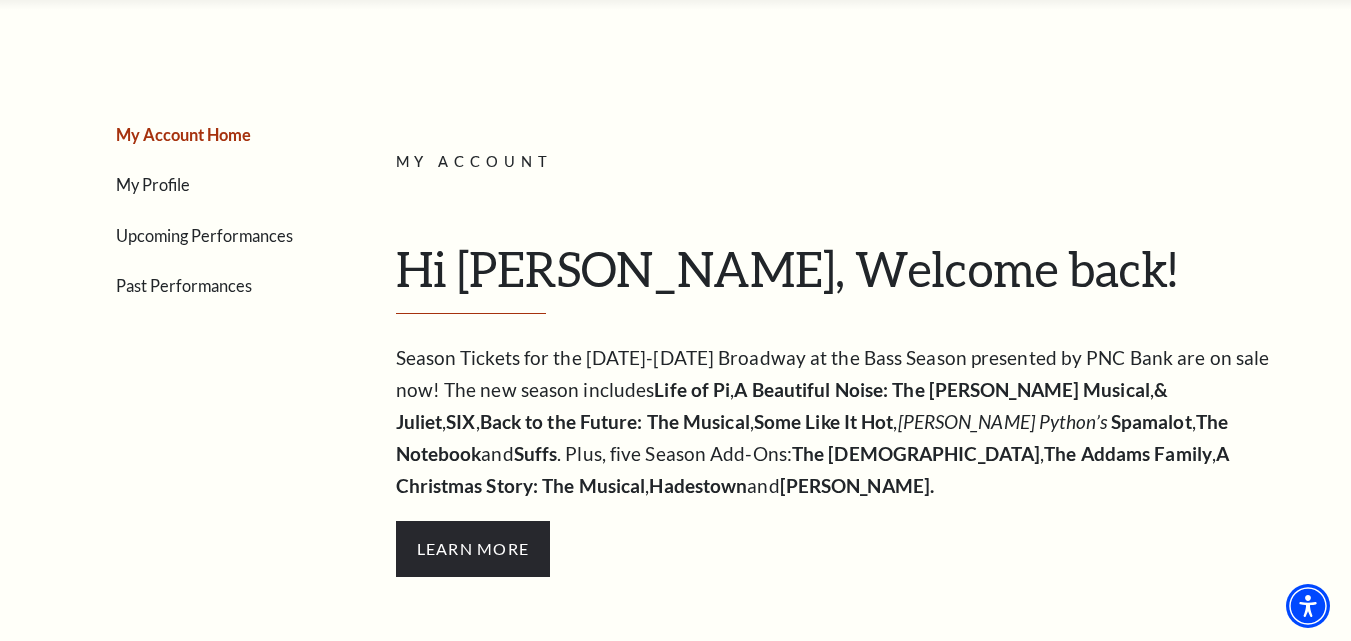 scroll, scrollTop: 40, scrollLeft: 0, axis: vertical 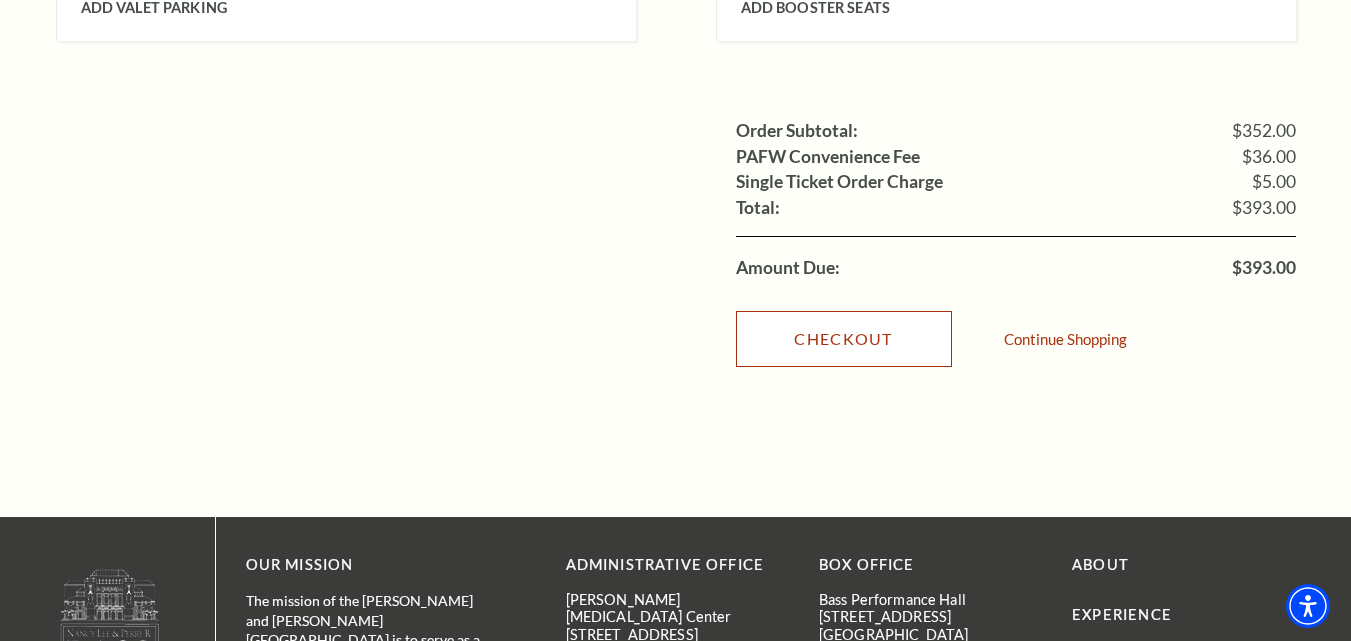 click on "Checkout" at bounding box center (844, 339) 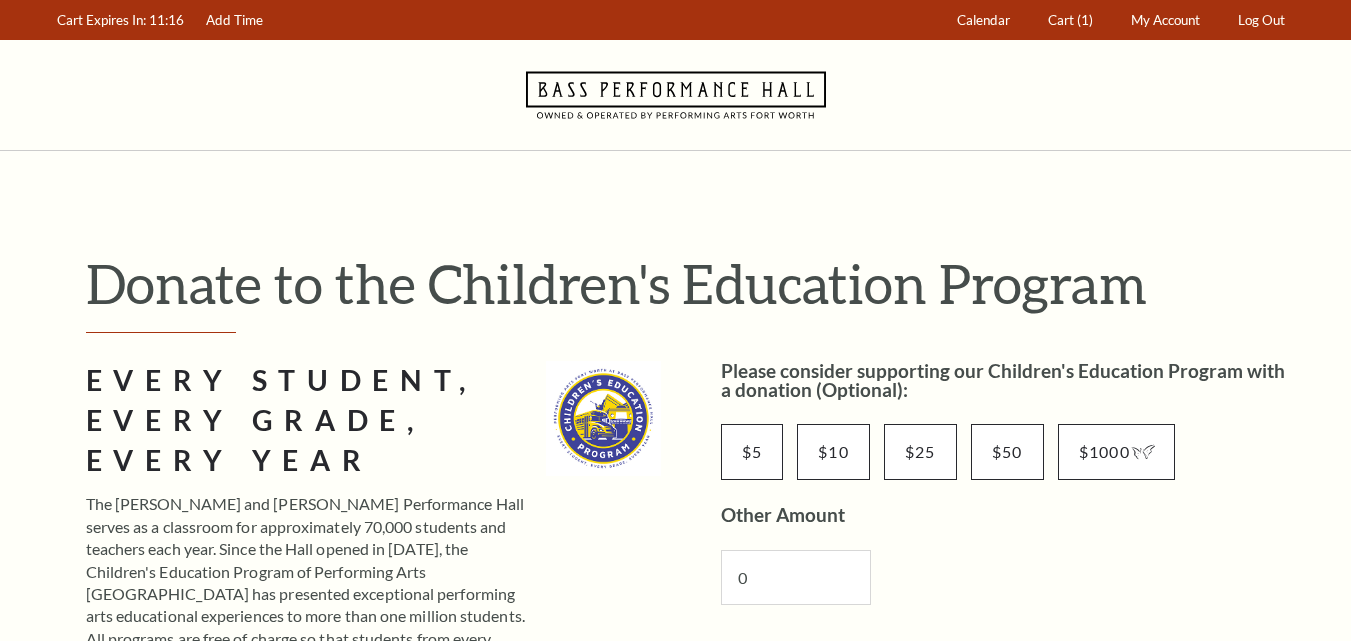 scroll, scrollTop: 0, scrollLeft: 0, axis: both 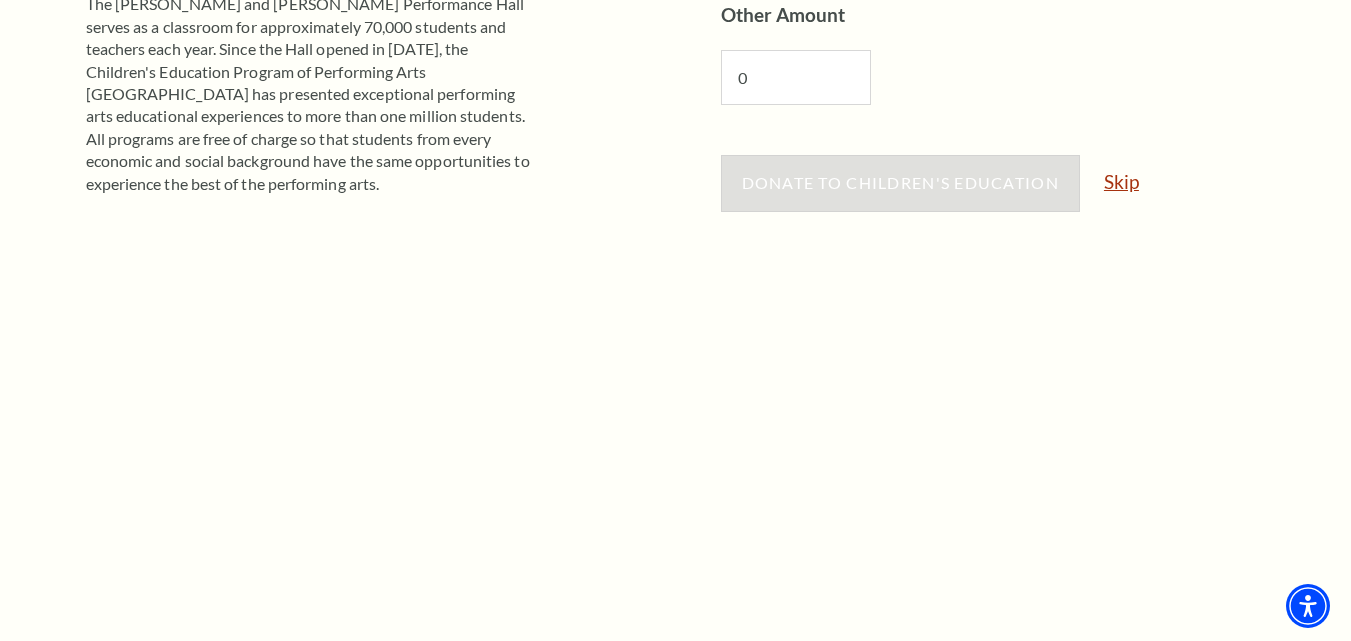 click on "Skip" at bounding box center (1121, 181) 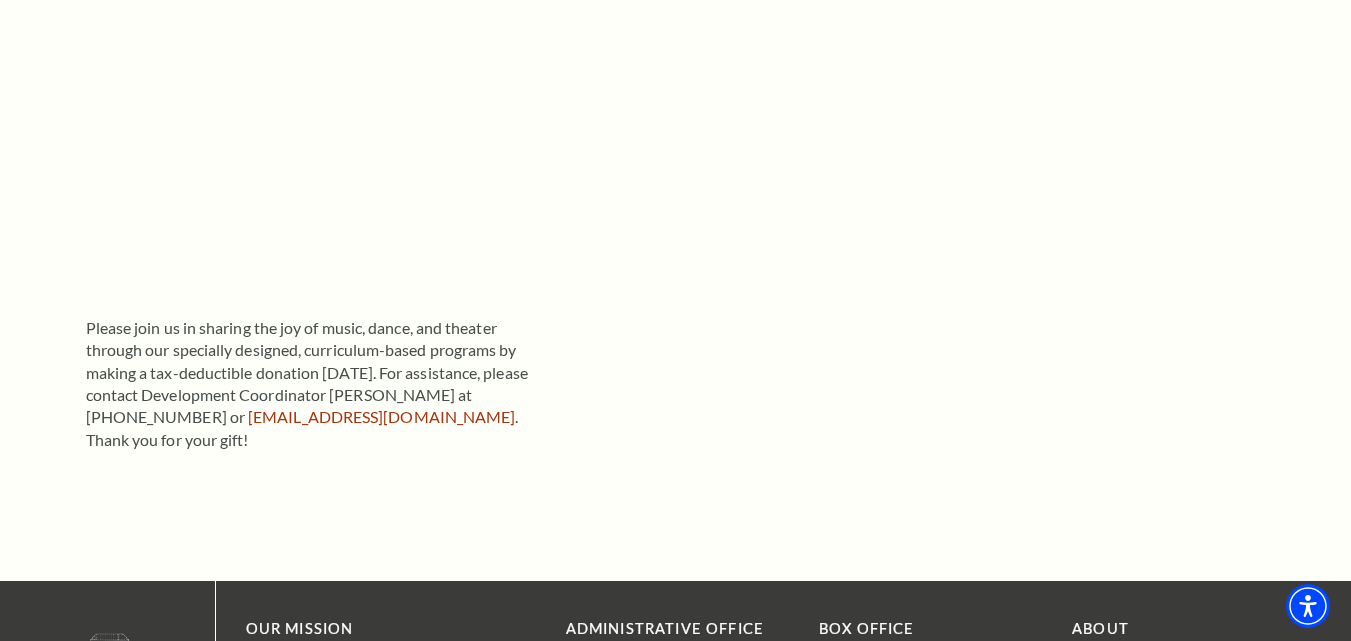 scroll, scrollTop: 833, scrollLeft: 0, axis: vertical 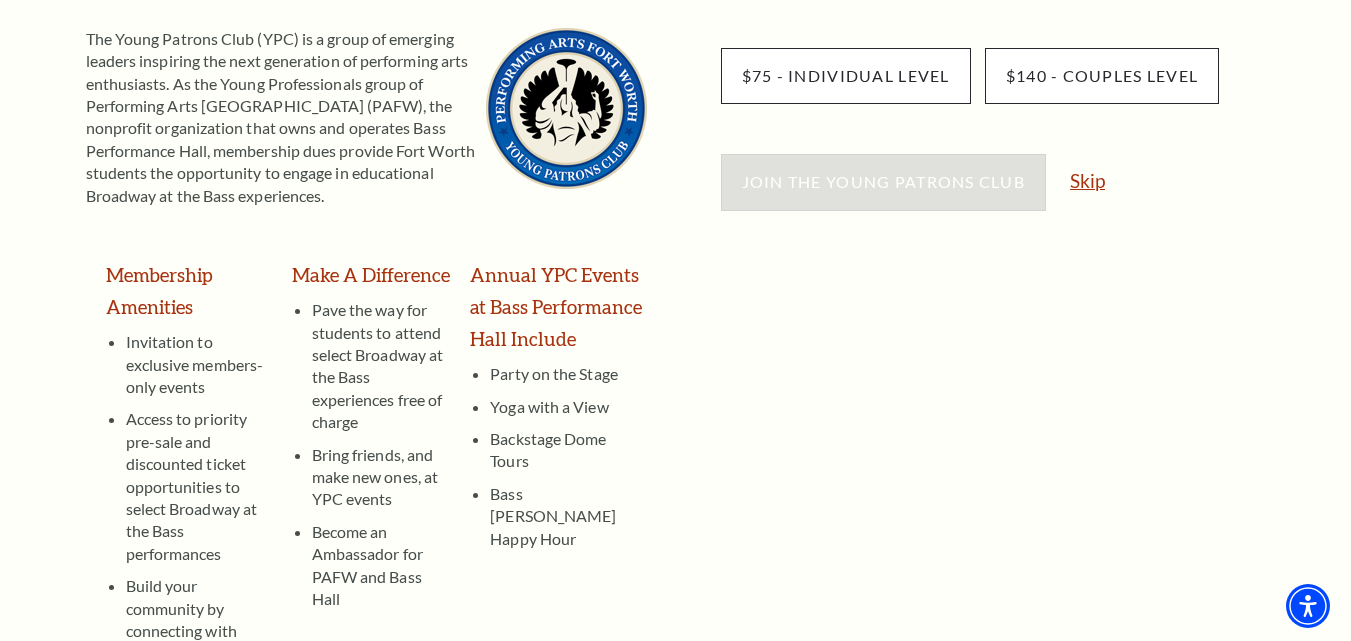 click on "Skip" at bounding box center (1087, 180) 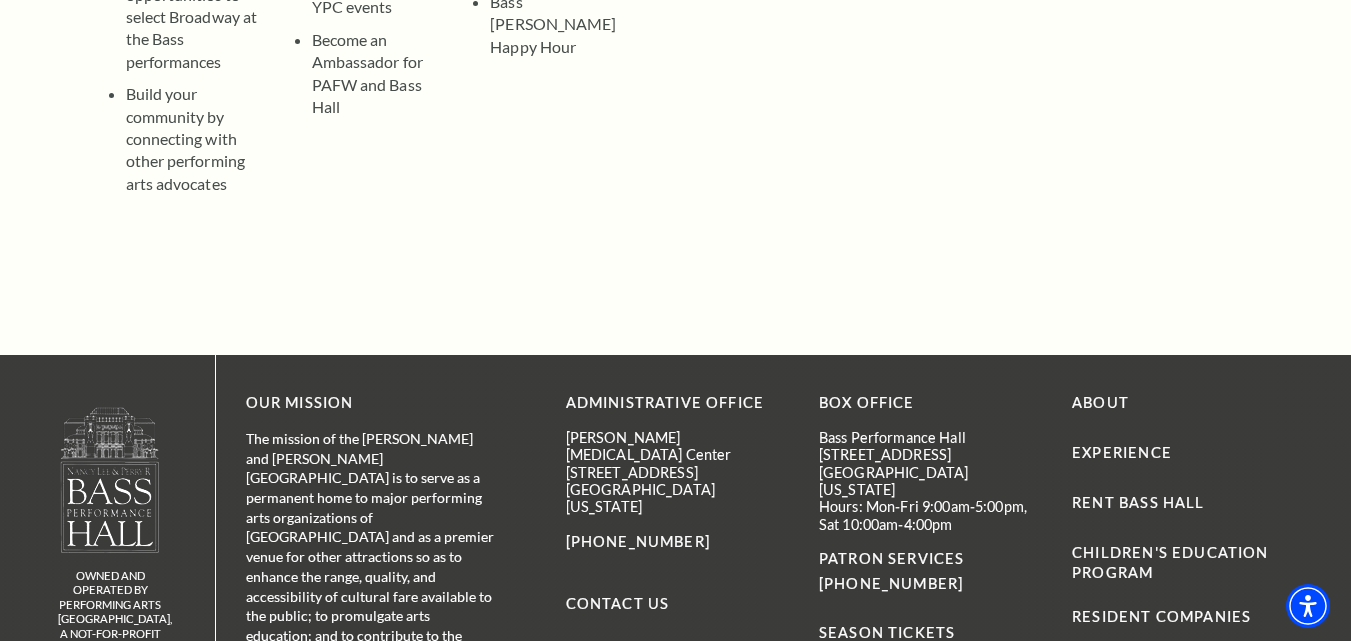 scroll, scrollTop: 833, scrollLeft: 0, axis: vertical 